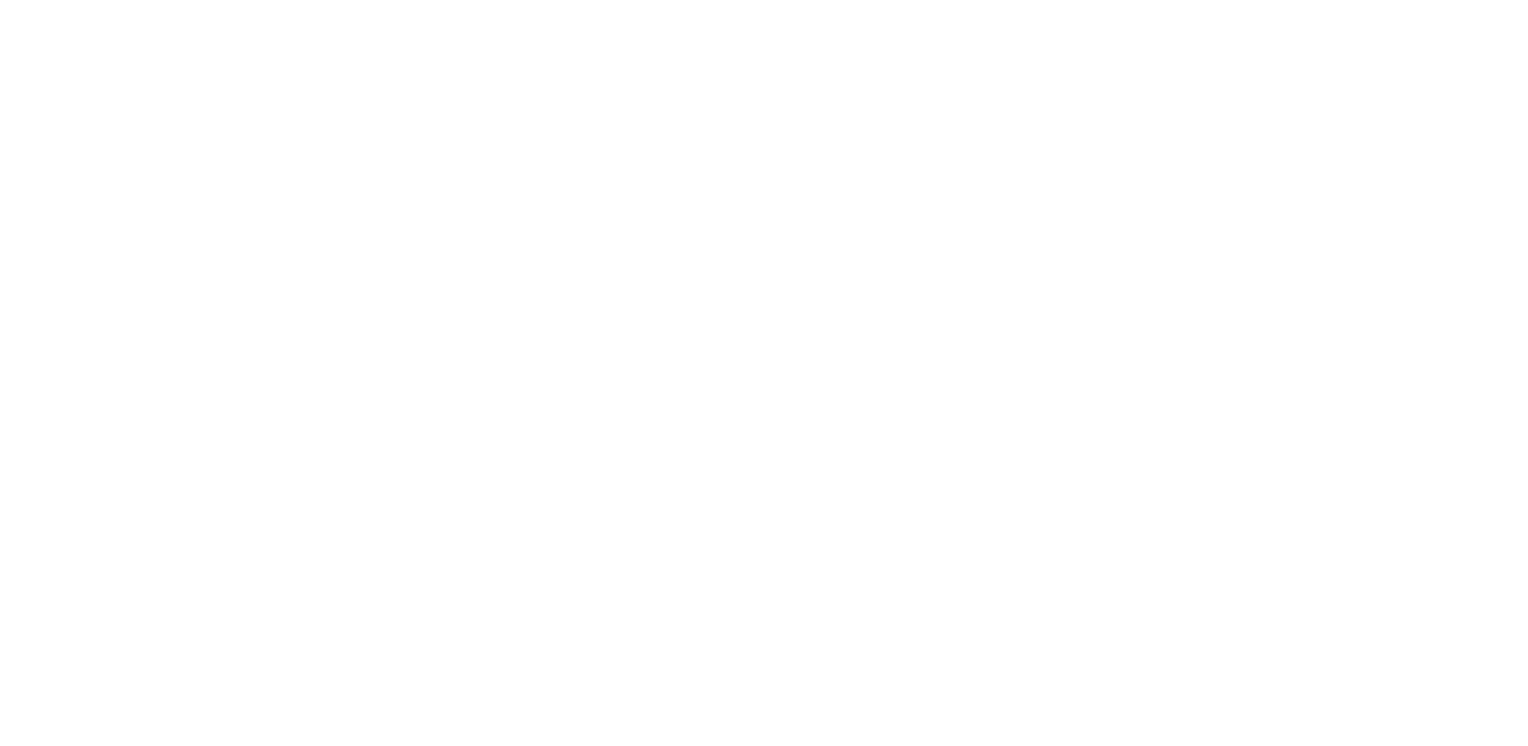 scroll, scrollTop: 0, scrollLeft: 0, axis: both 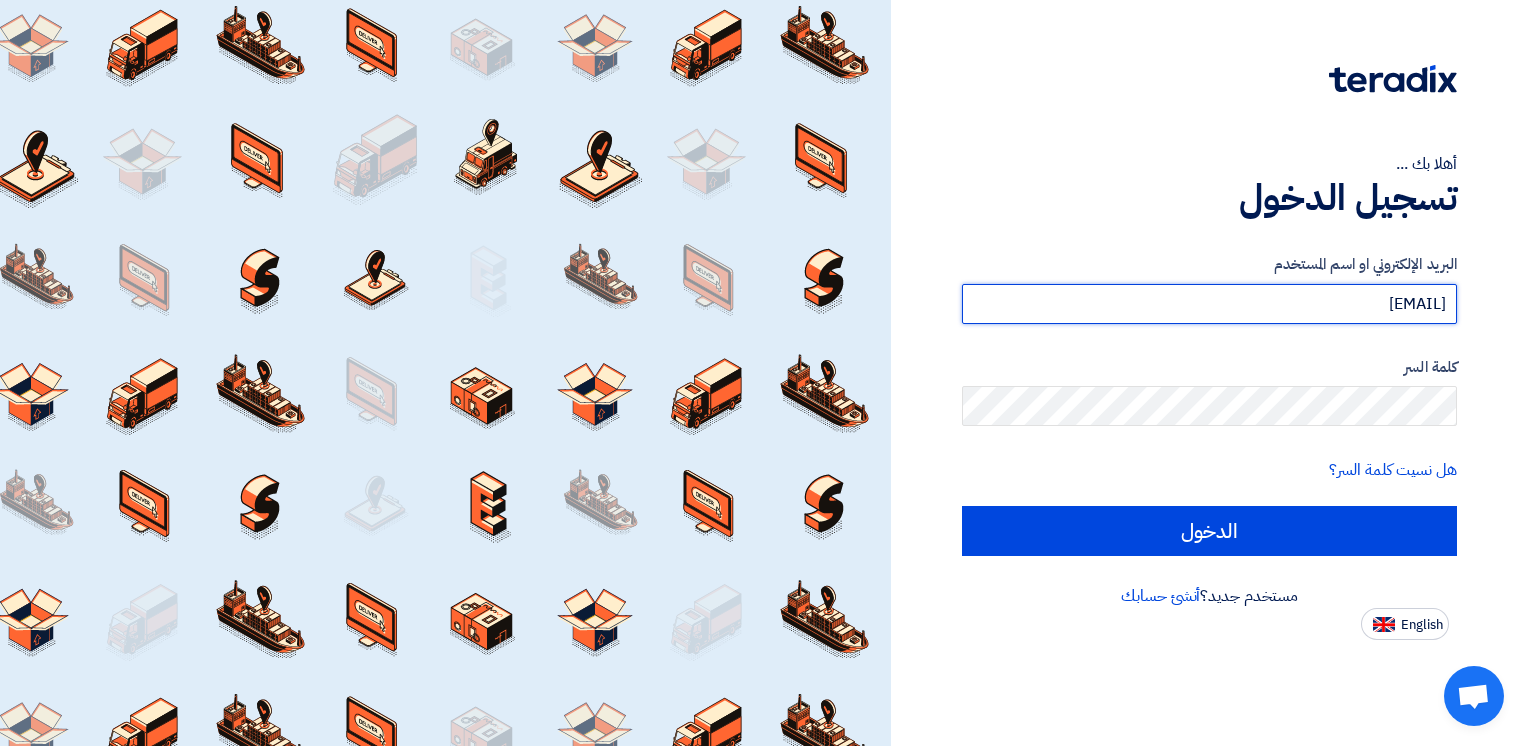 click on "[EMAIL]" at bounding box center [1209, 304] 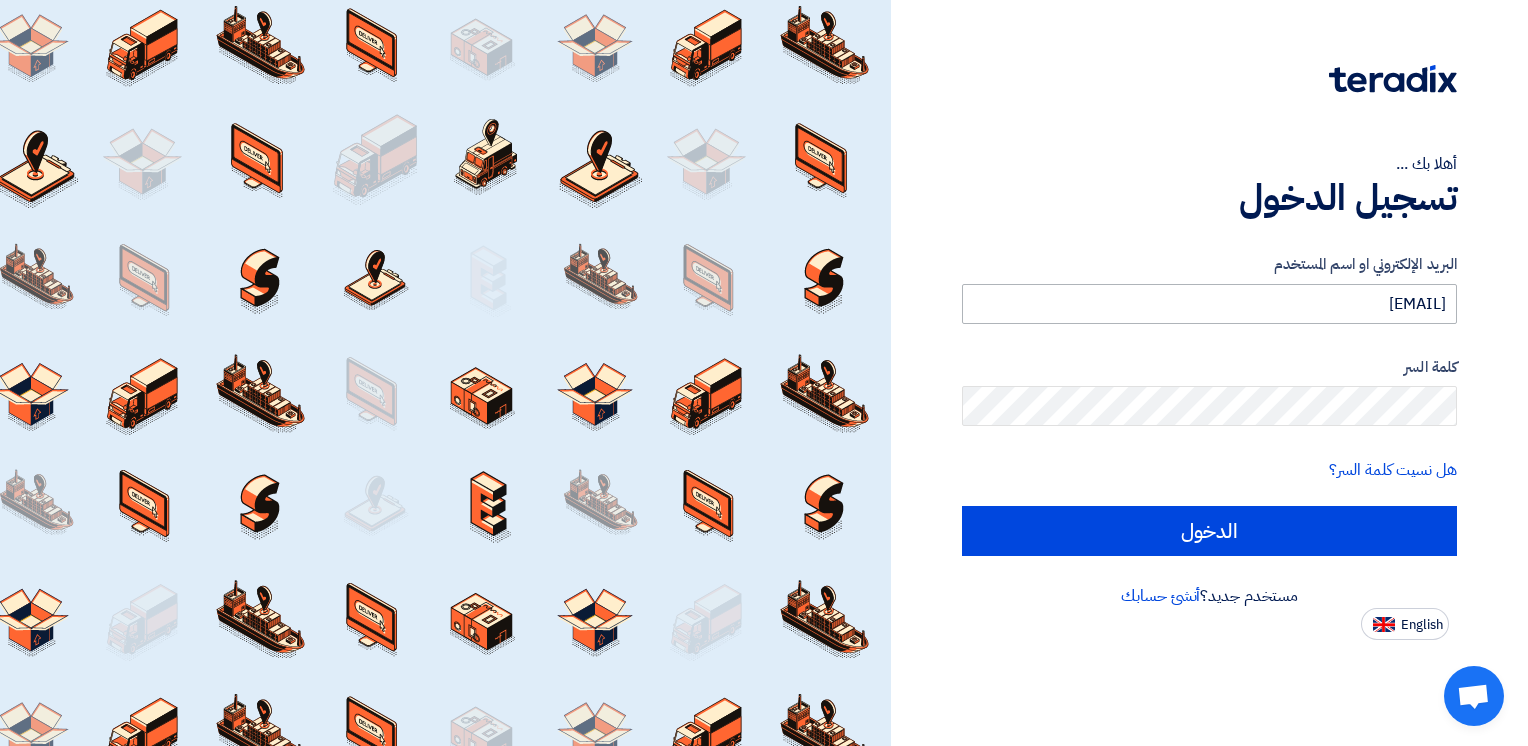 click on "[EMAIL]" at bounding box center (1209, 304) 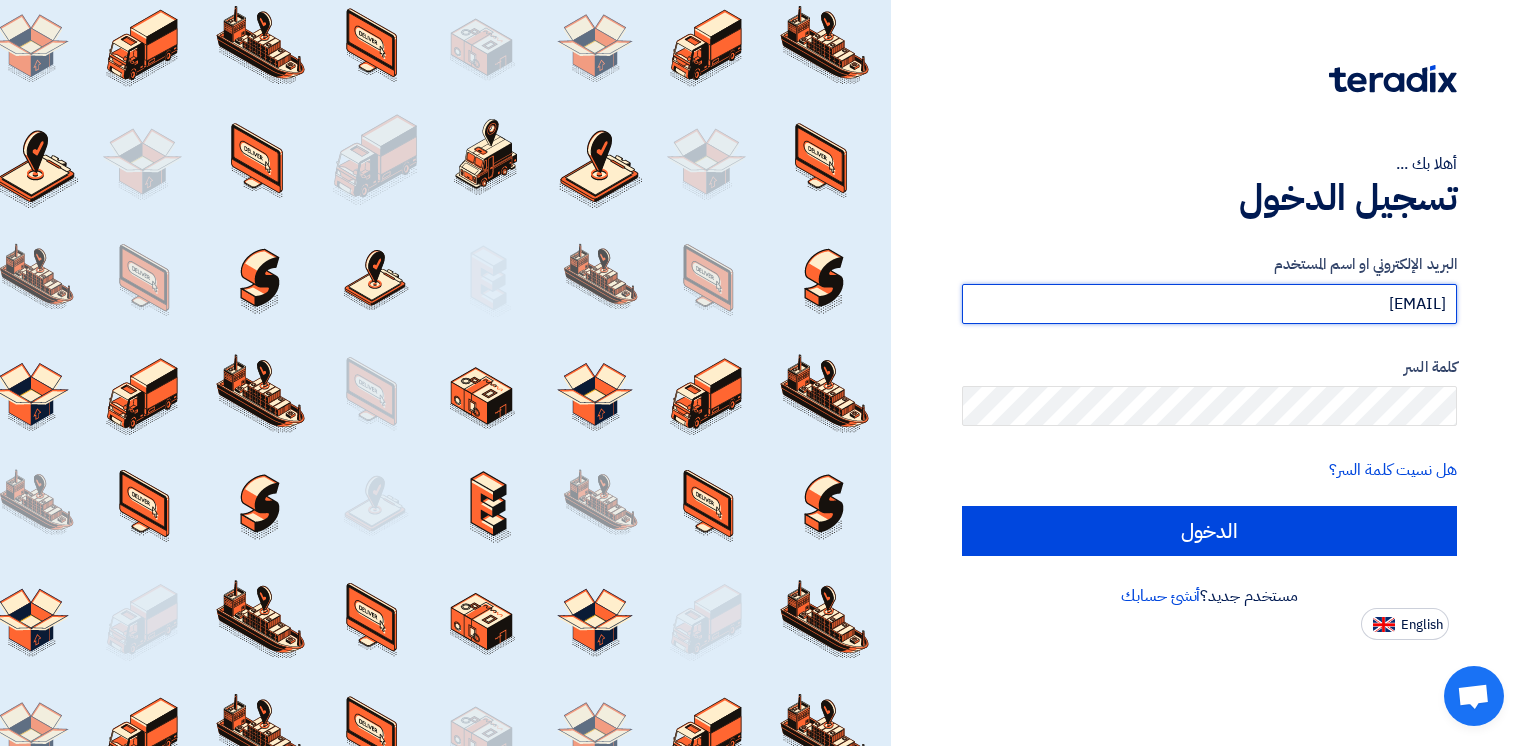 click on "[EMAIL]" at bounding box center (1209, 304) 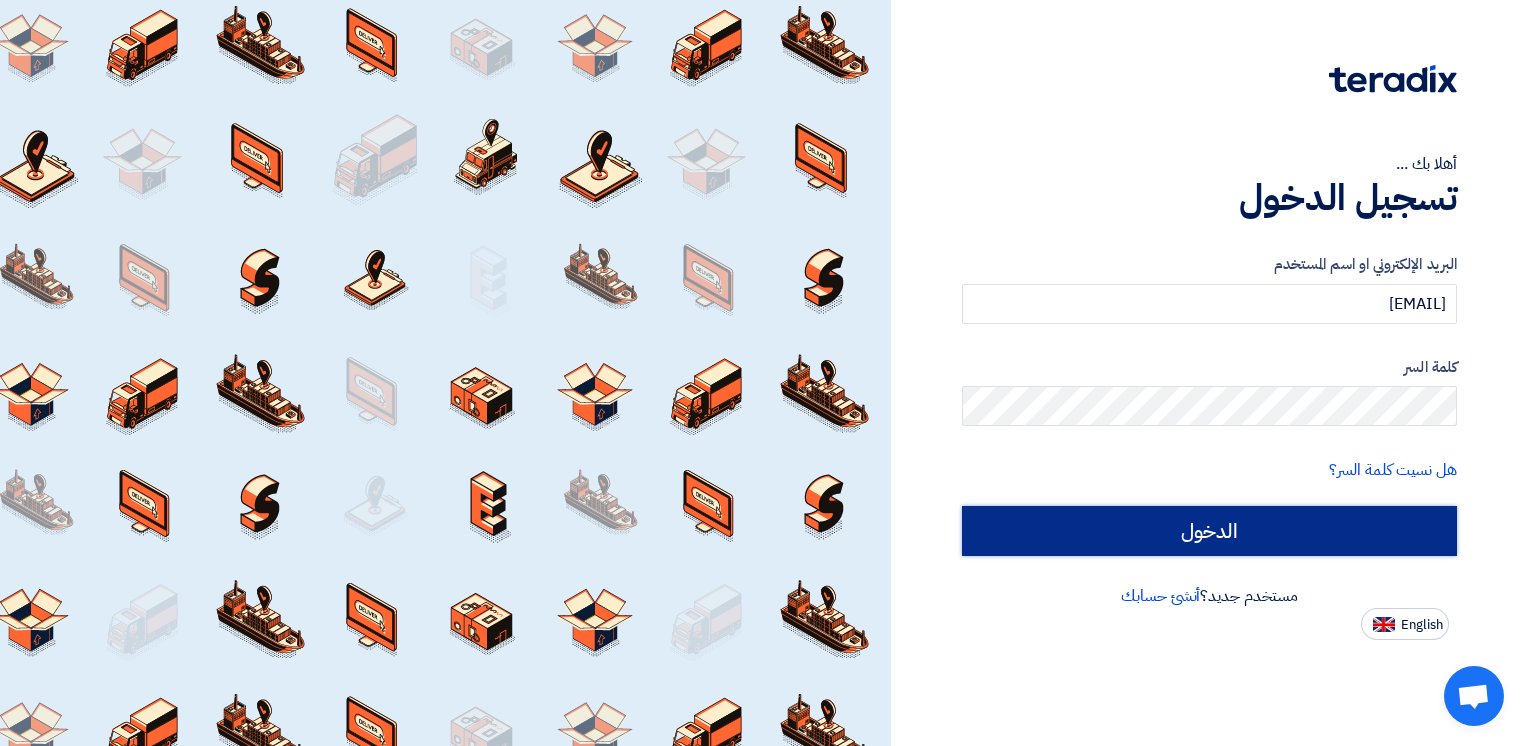 click on "الدخول" 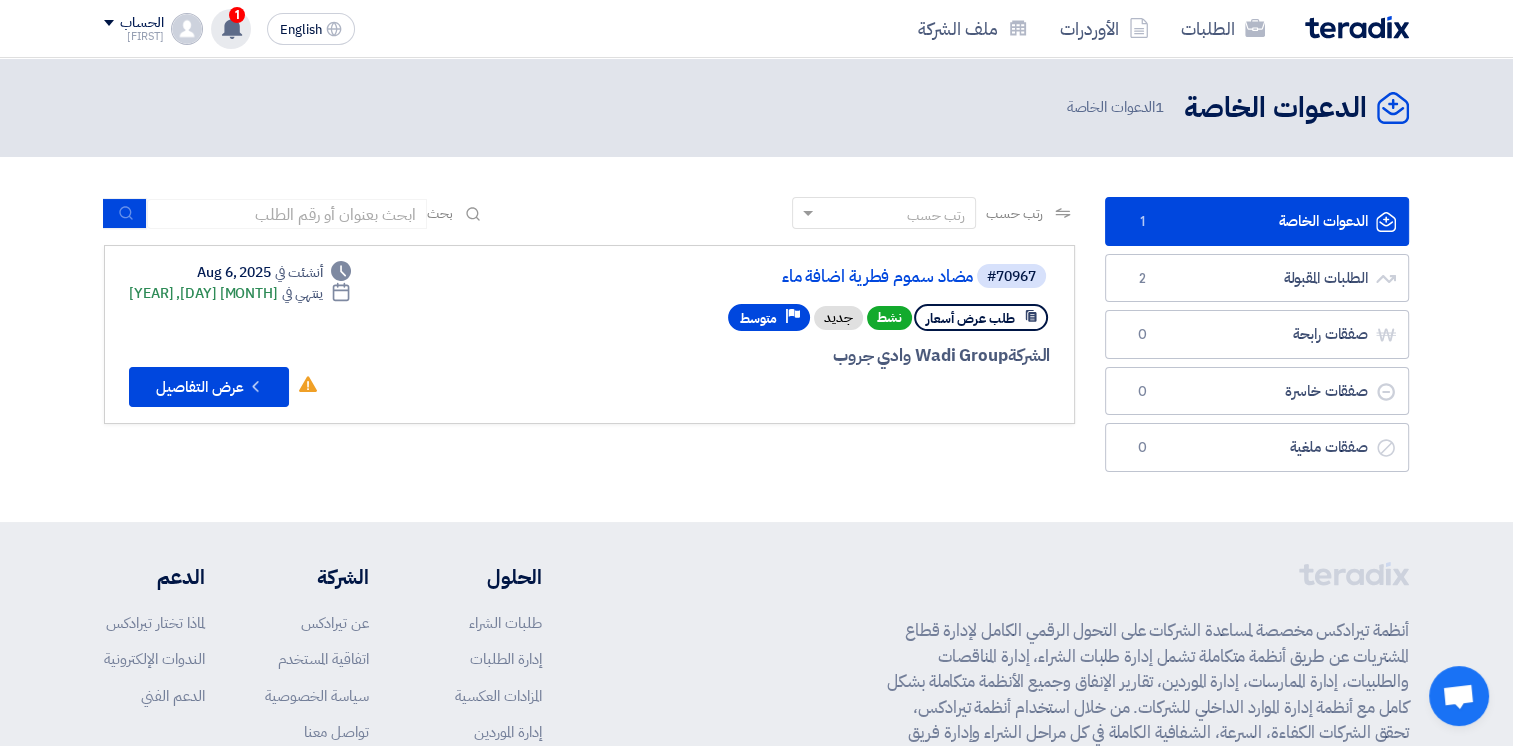 click on "1" 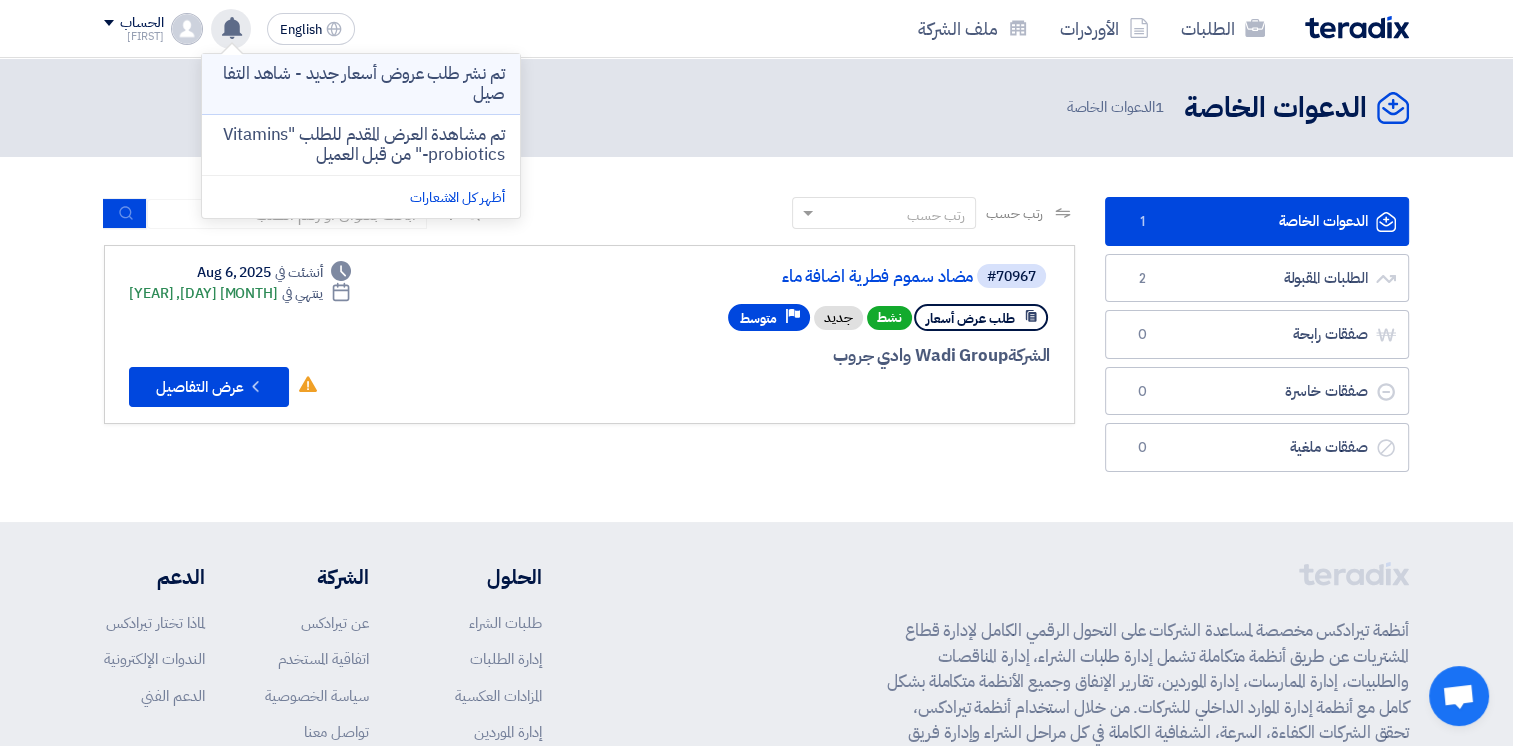 click on "تم نشر طلب عروض أسعار جديد - شاهد التفاصيل" 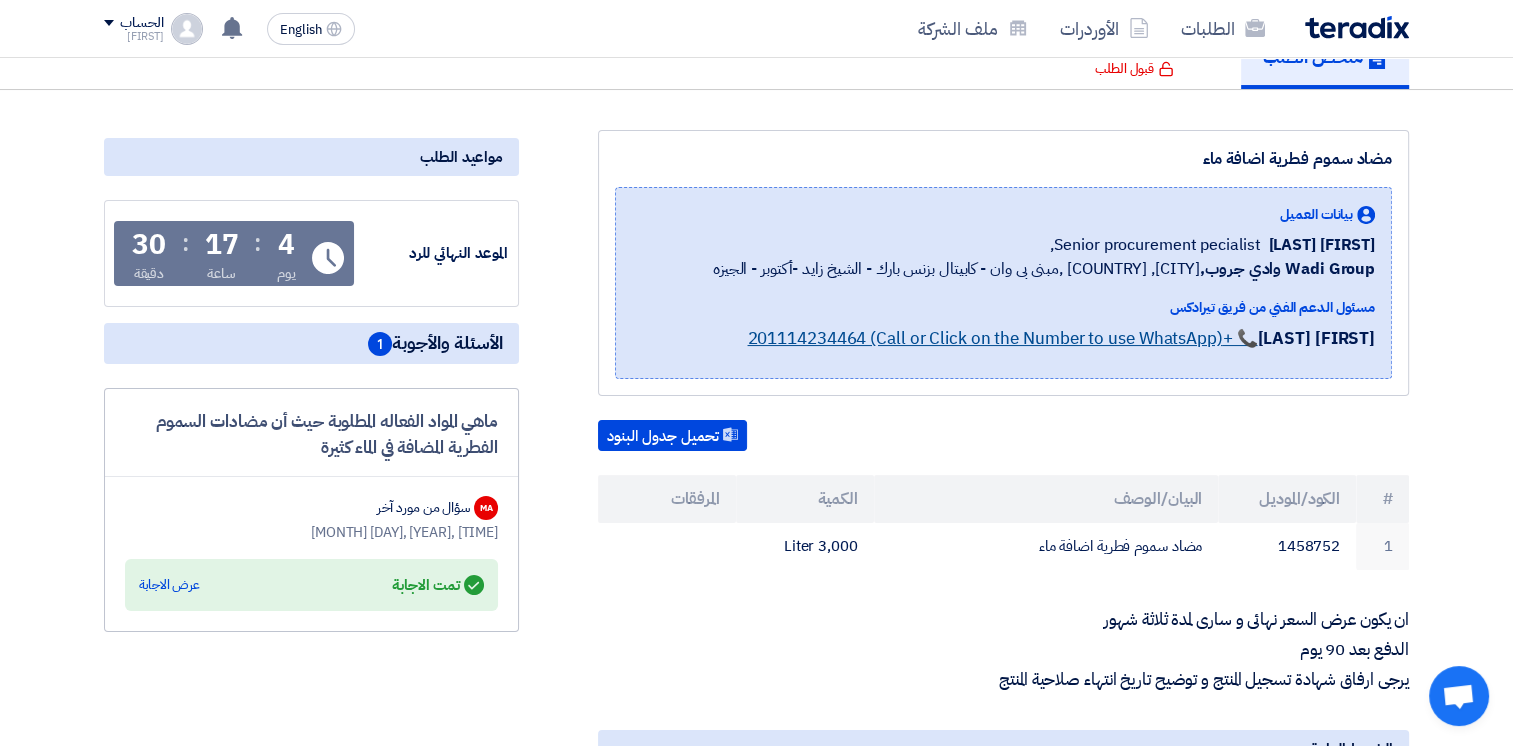 scroll, scrollTop: 0, scrollLeft: 0, axis: both 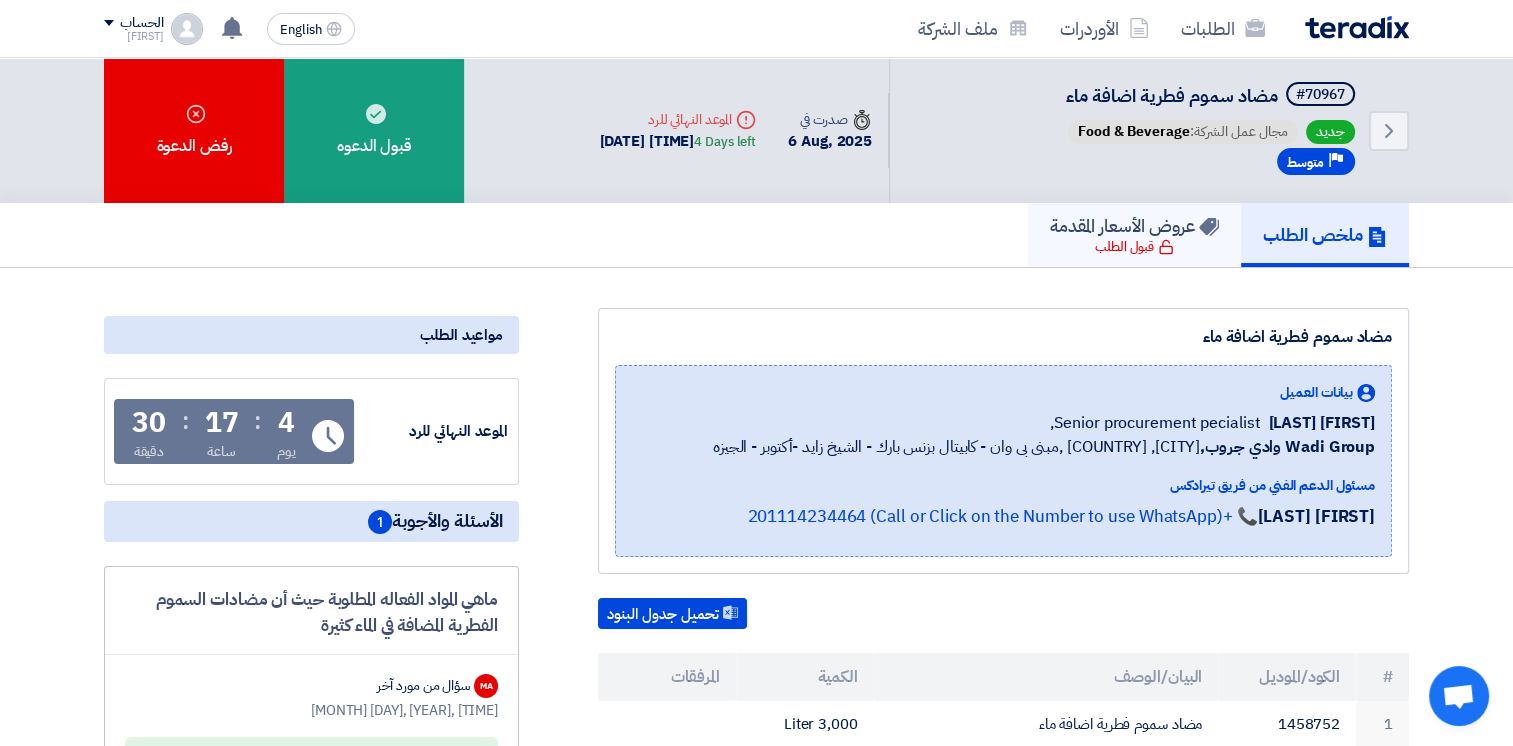click on "قبول الطلب" 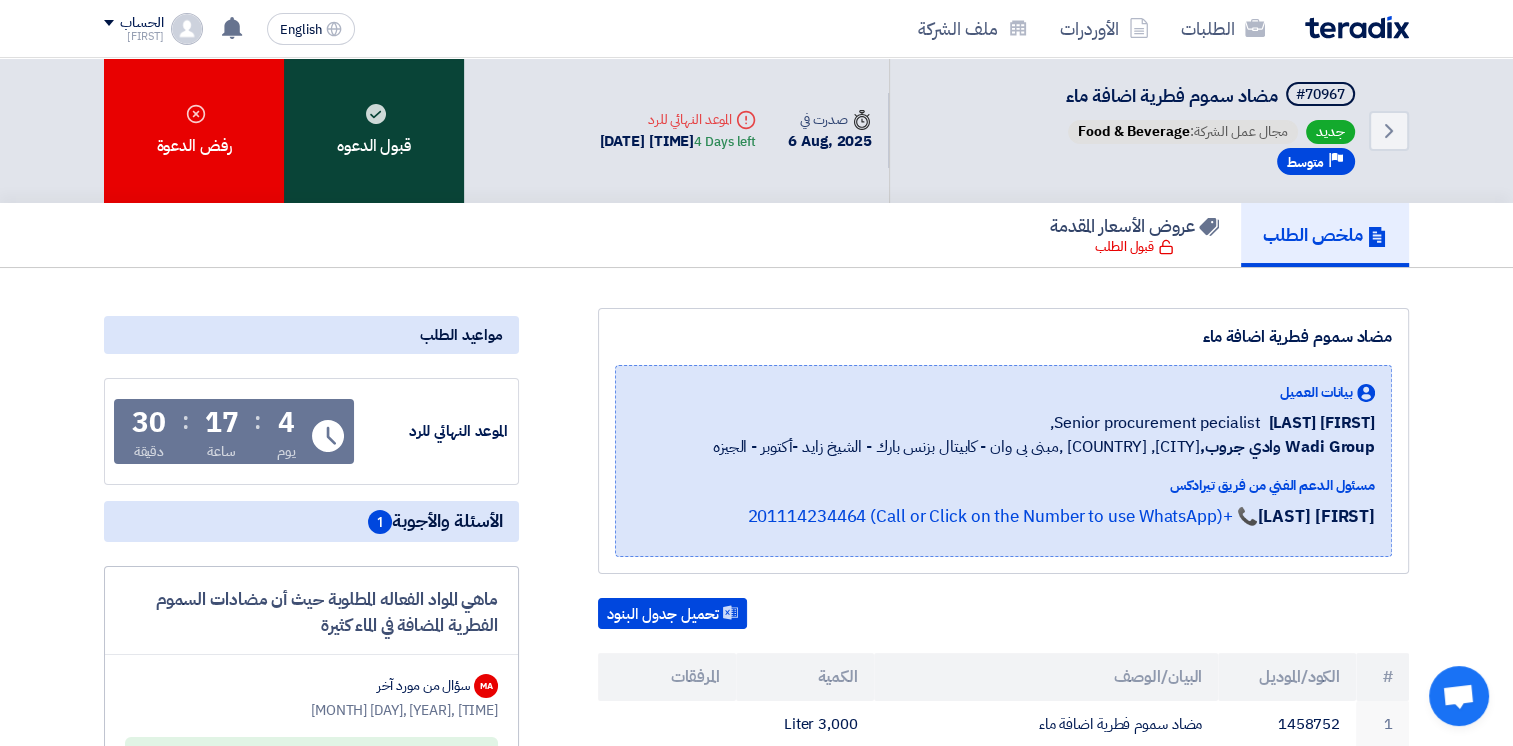 click on "قبول الدعوه" 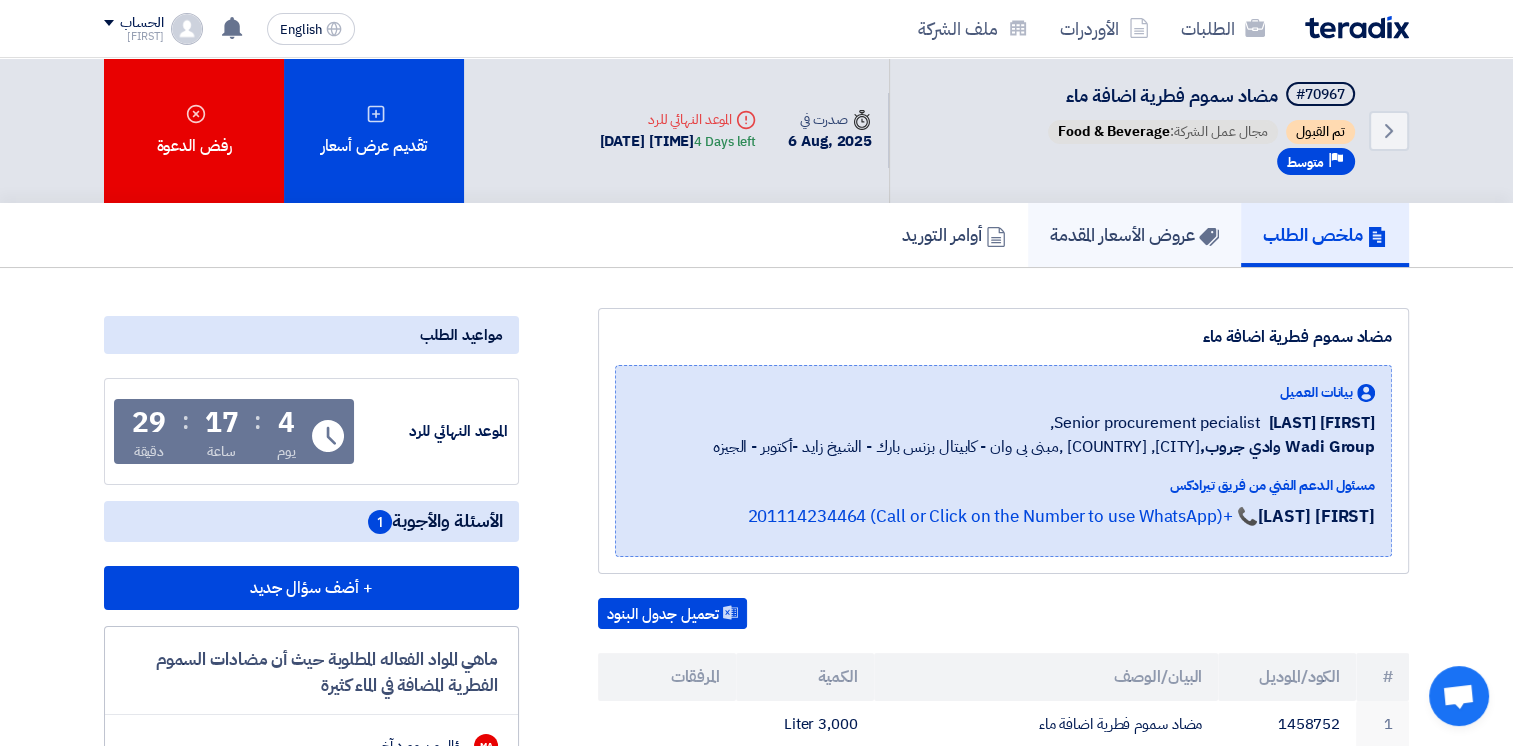 click on "عروض الأسعار المقدمة" 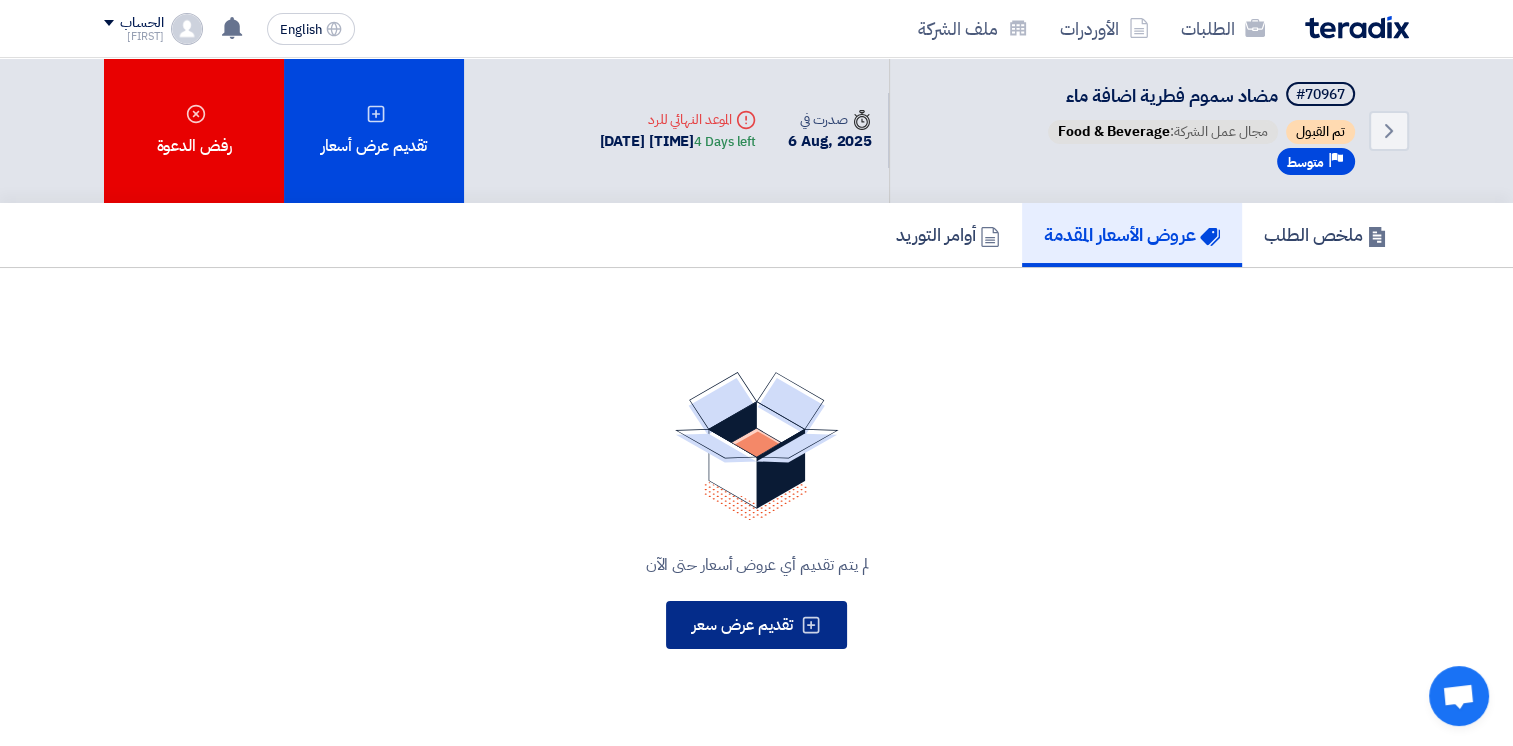 click on "تقديم عرض سعر" 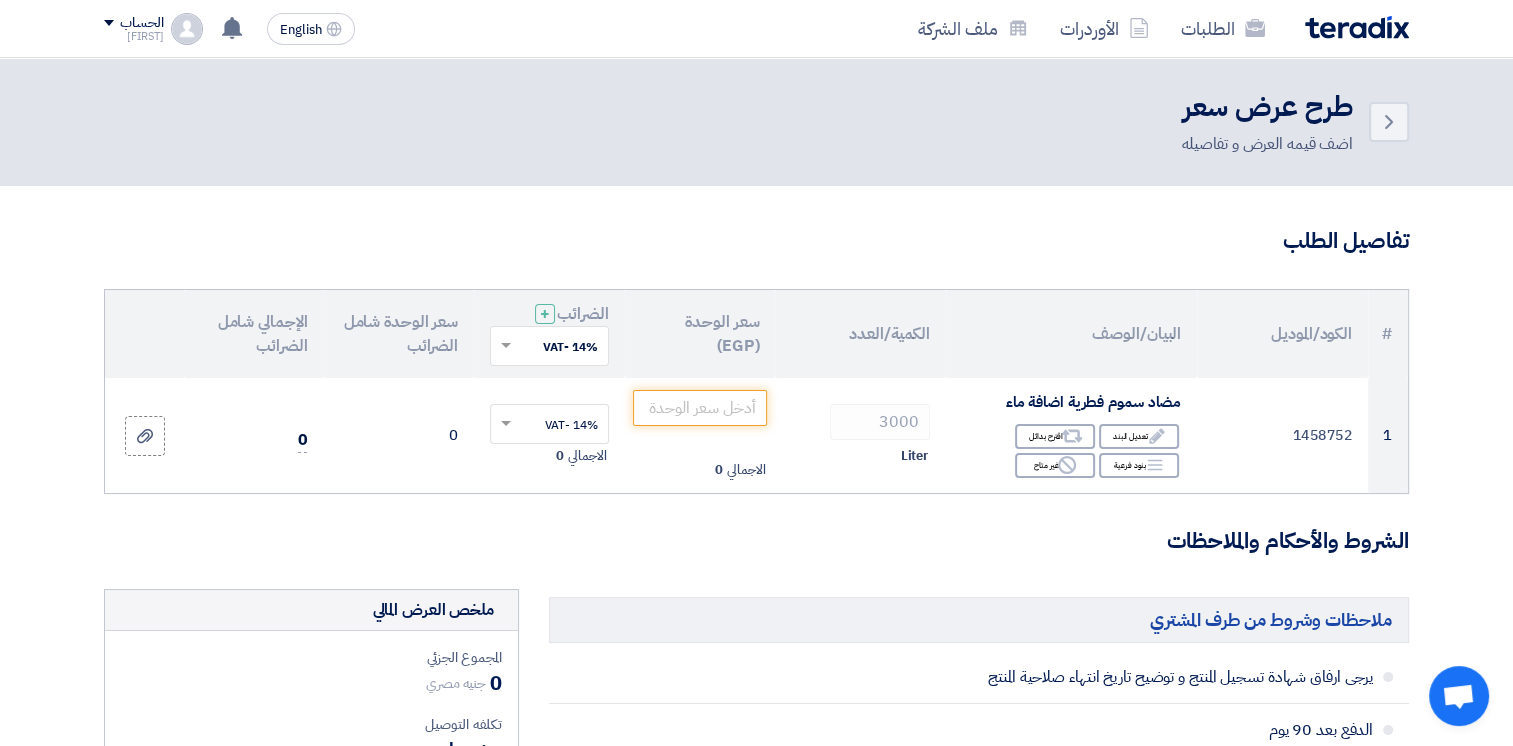 click 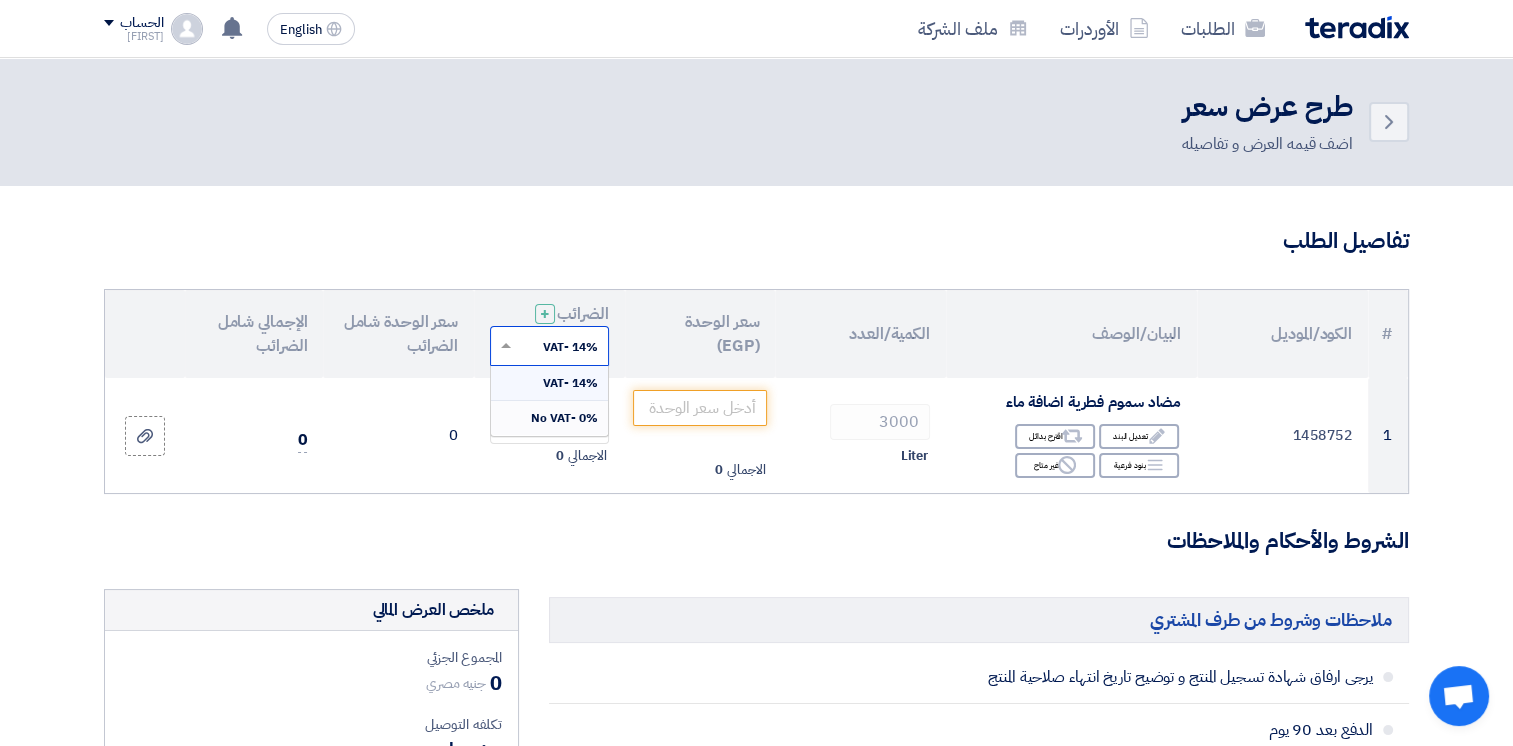 click on "0% -No VAT" at bounding box center (564, 418) 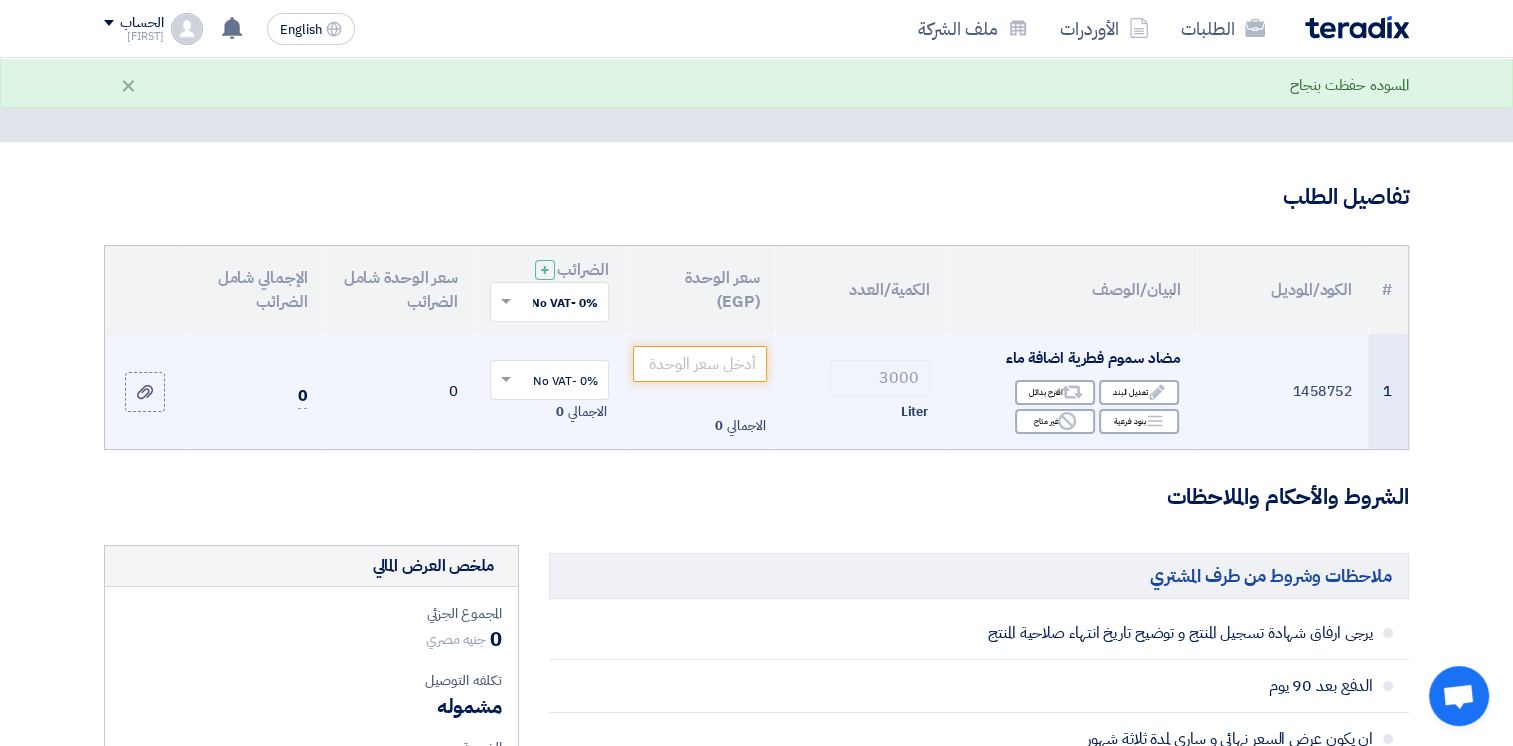 scroll, scrollTop: 44, scrollLeft: 0, axis: vertical 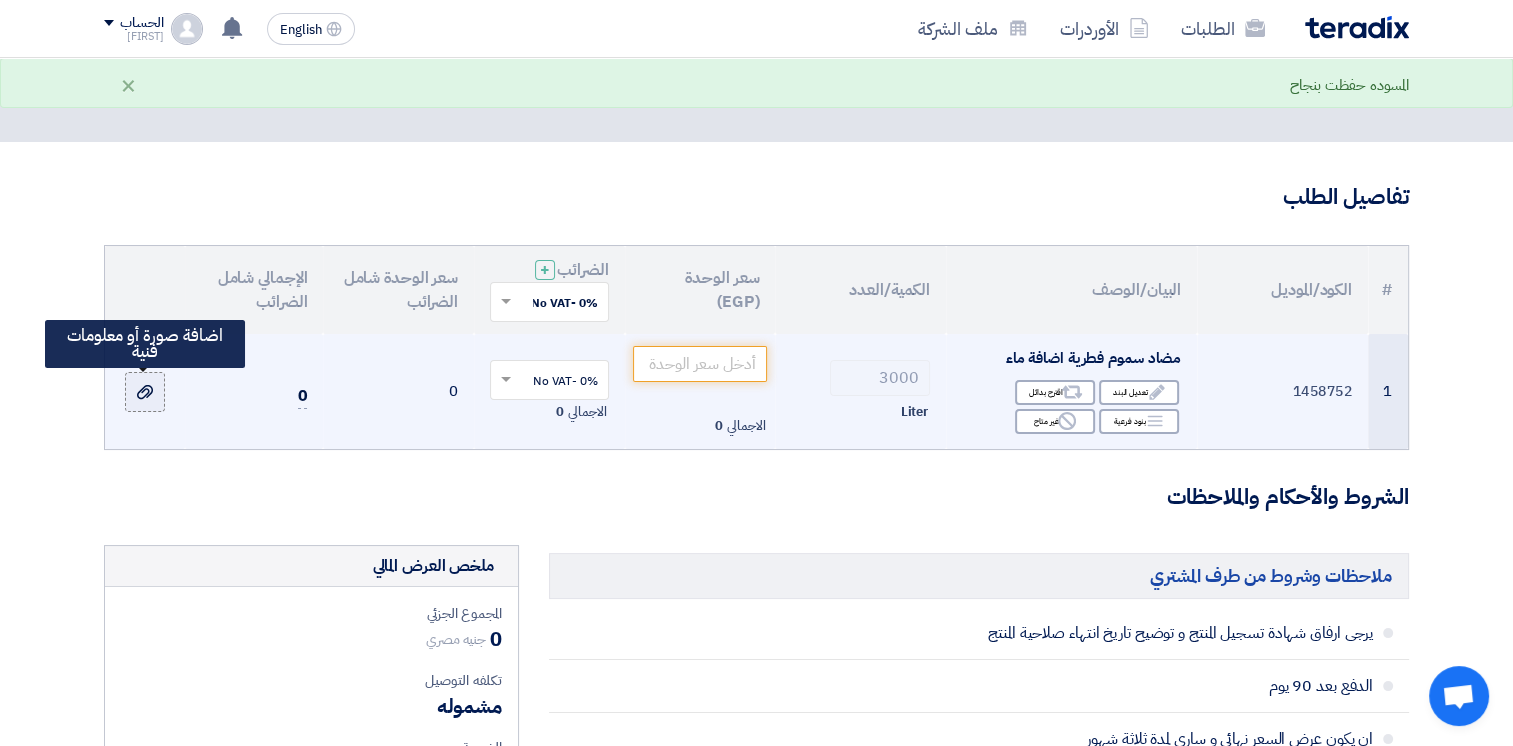 click 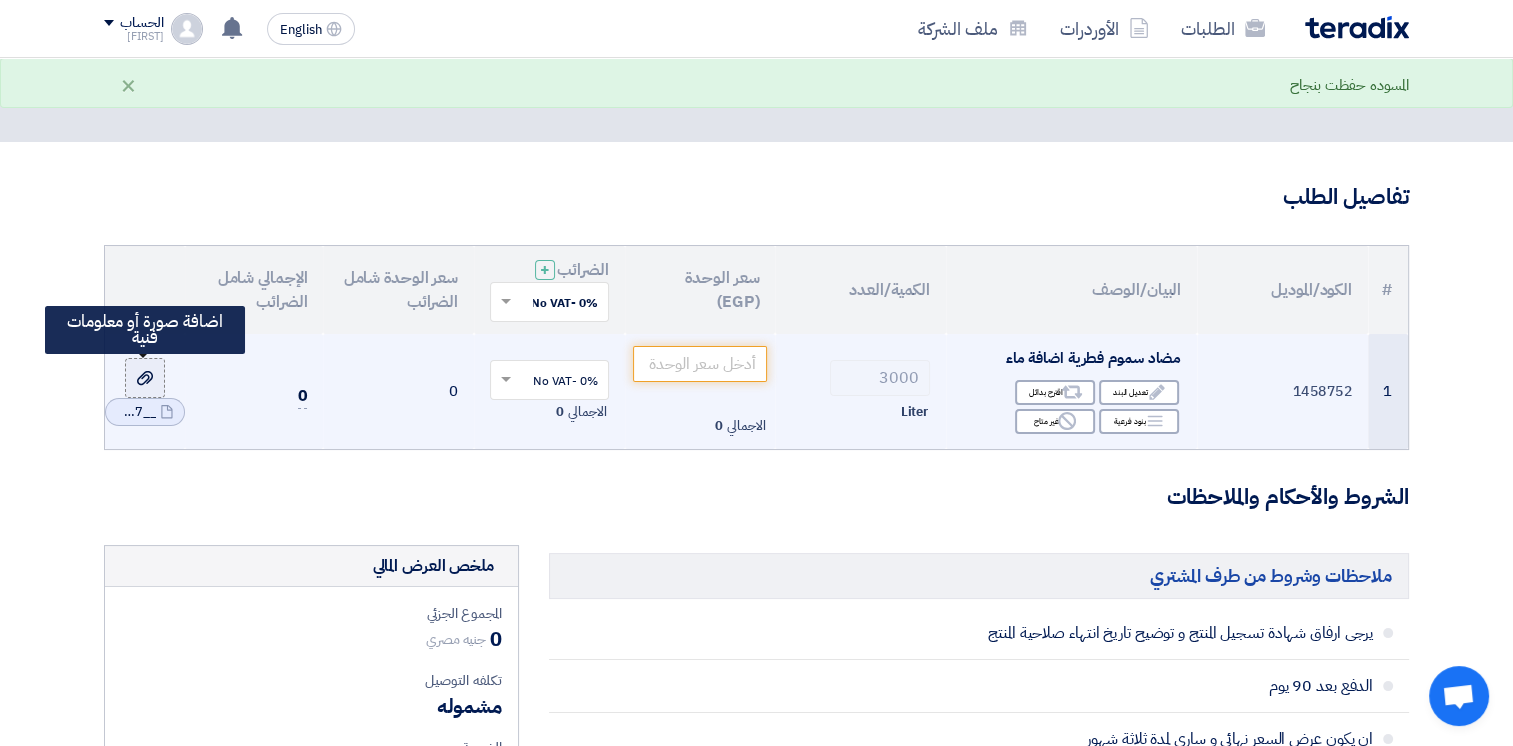 click 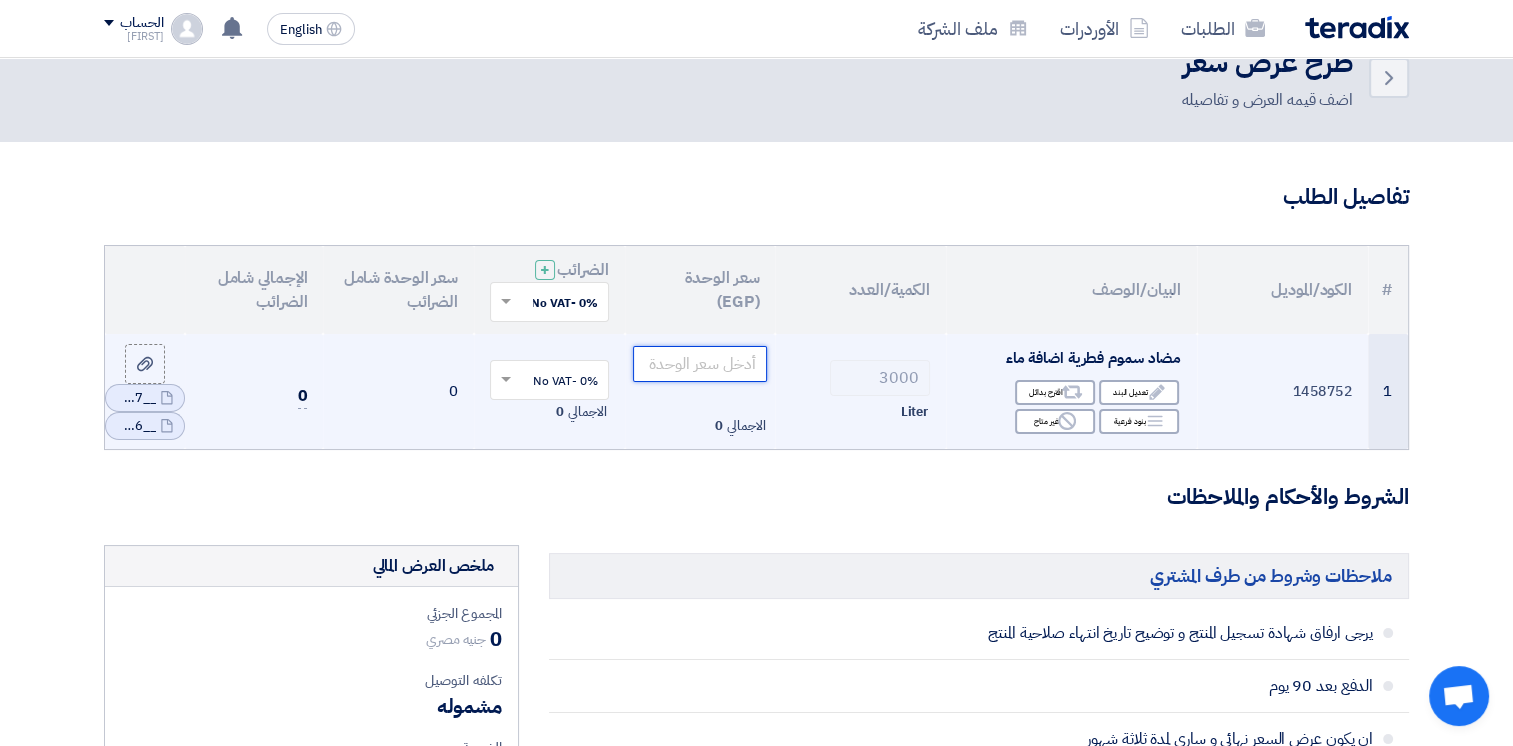 click 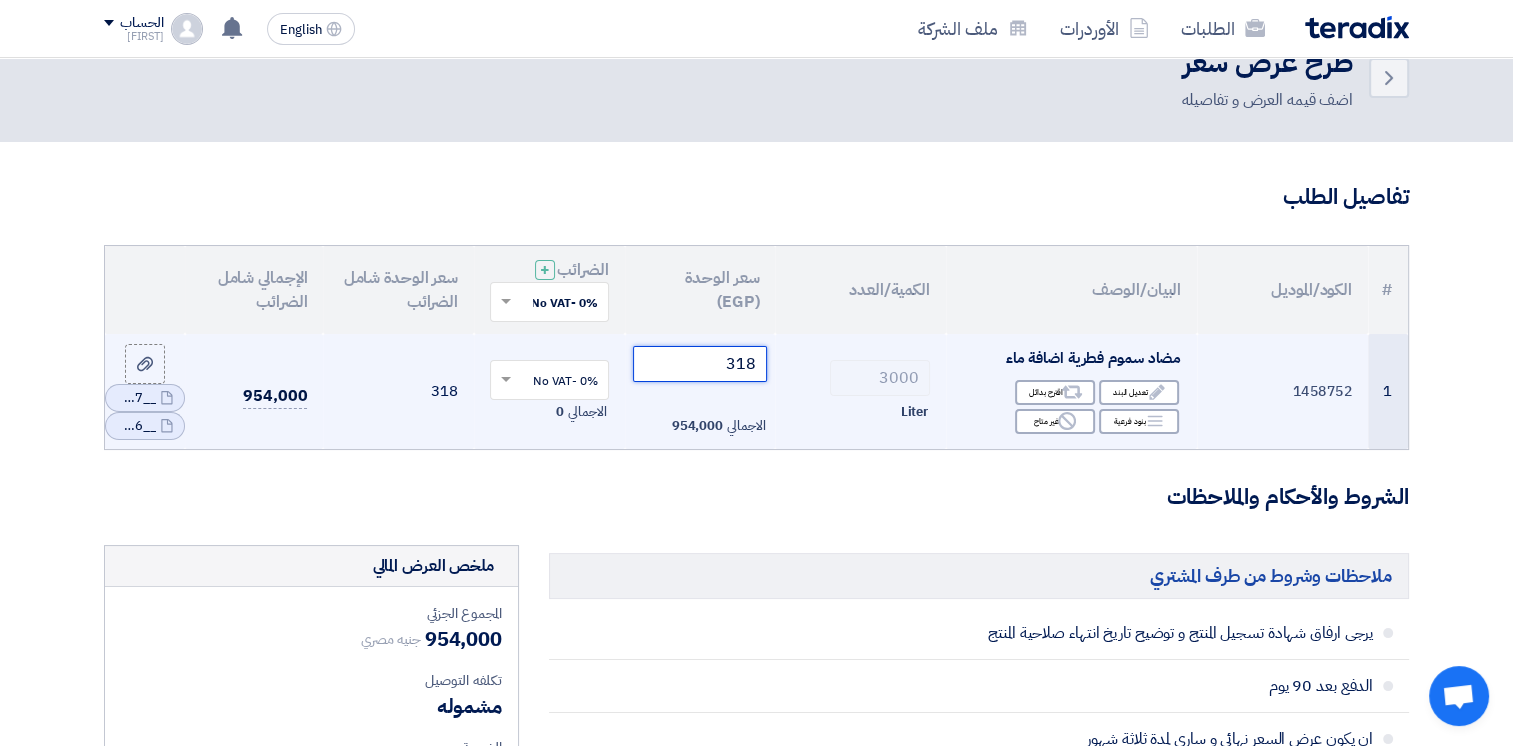type on "318" 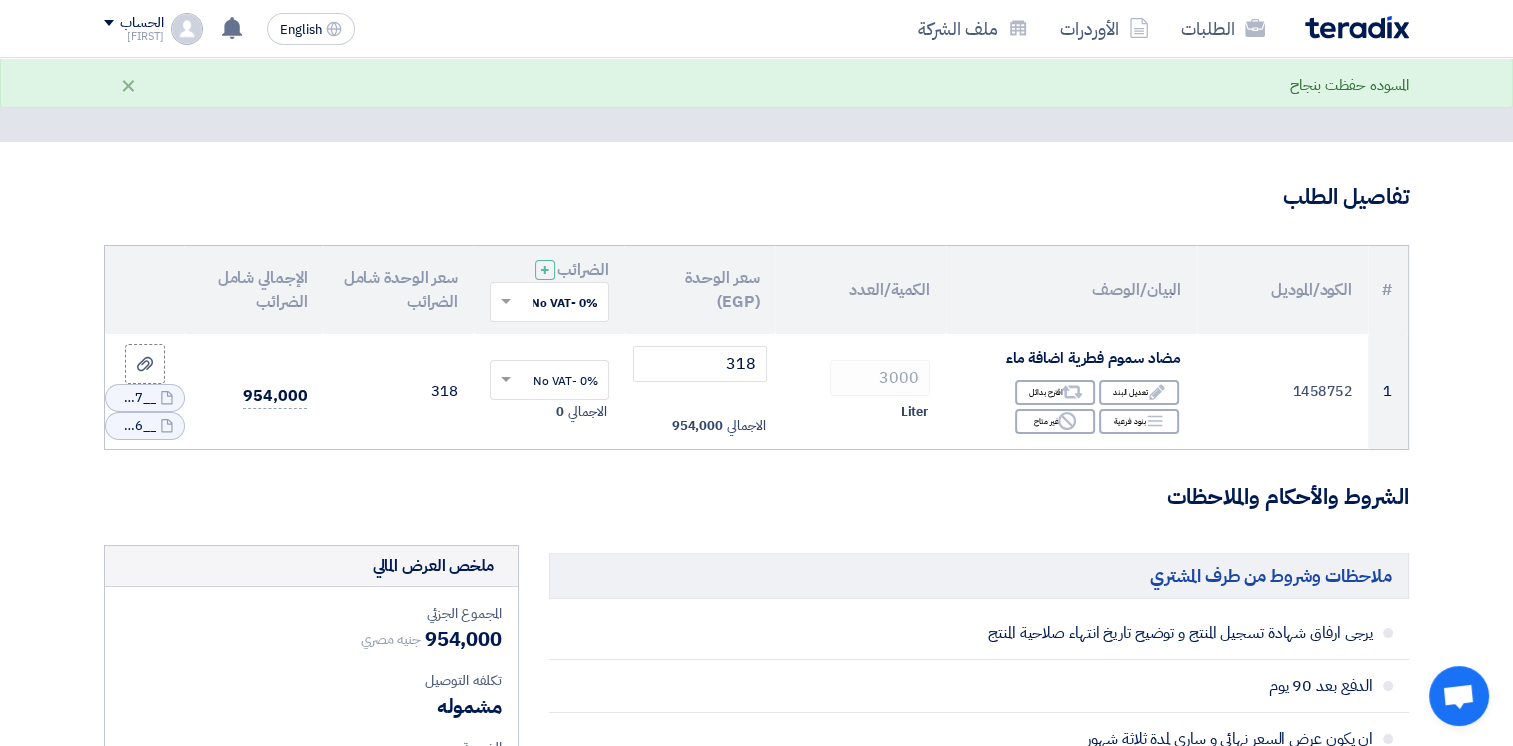 click on "تفاصيل الطلب
#
الكود/الموديل
البيان/الوصف
الكمية/العدد
سعر الوحدة (EGP)
الضرائب
+
'Select taxes...
0% -No VAT" 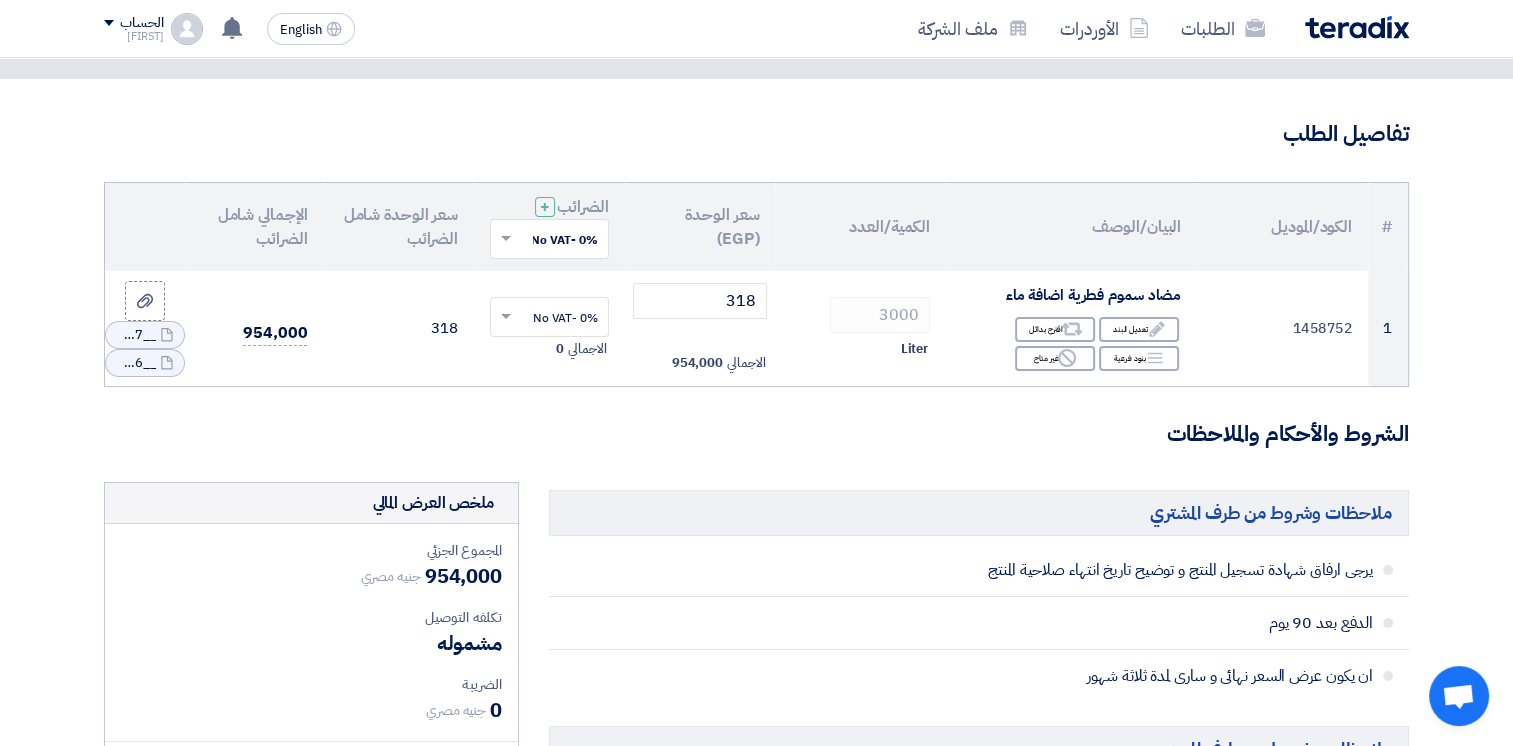 scroll, scrollTop: 108, scrollLeft: 0, axis: vertical 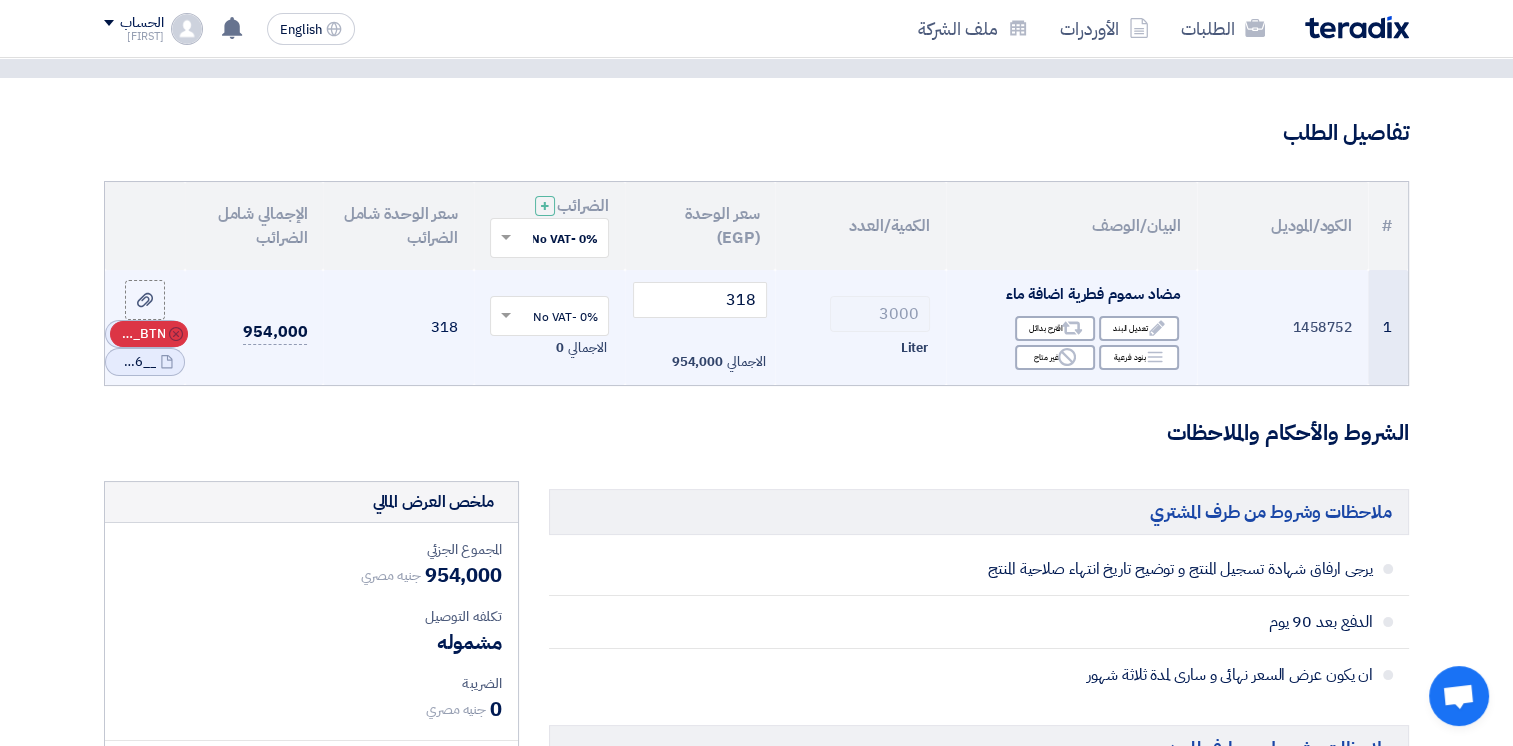 click on "RFQ_STEP1.ITEMS_DELETE_BTN" 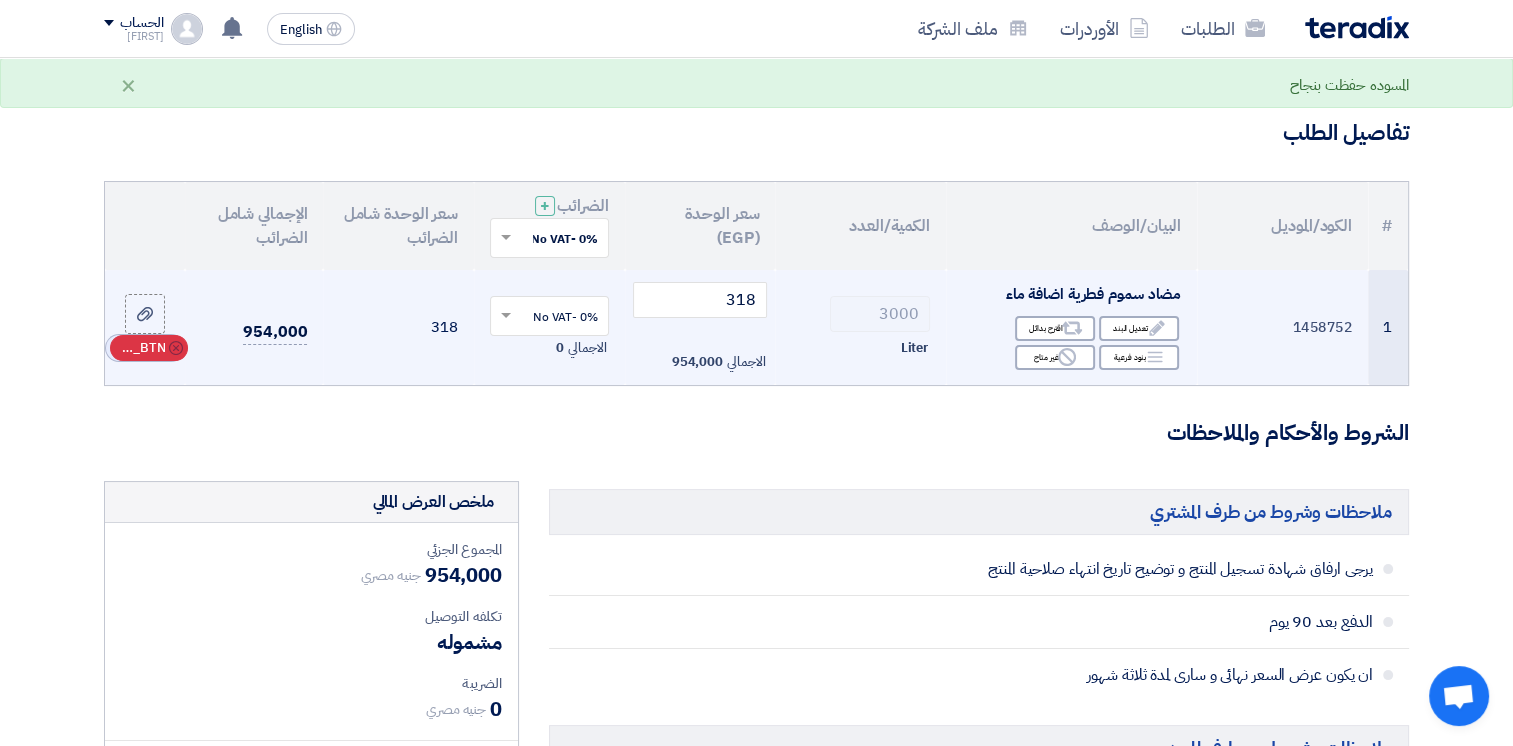 click on "RFQ_STEP1.ITEMS_DELETE_BTN" 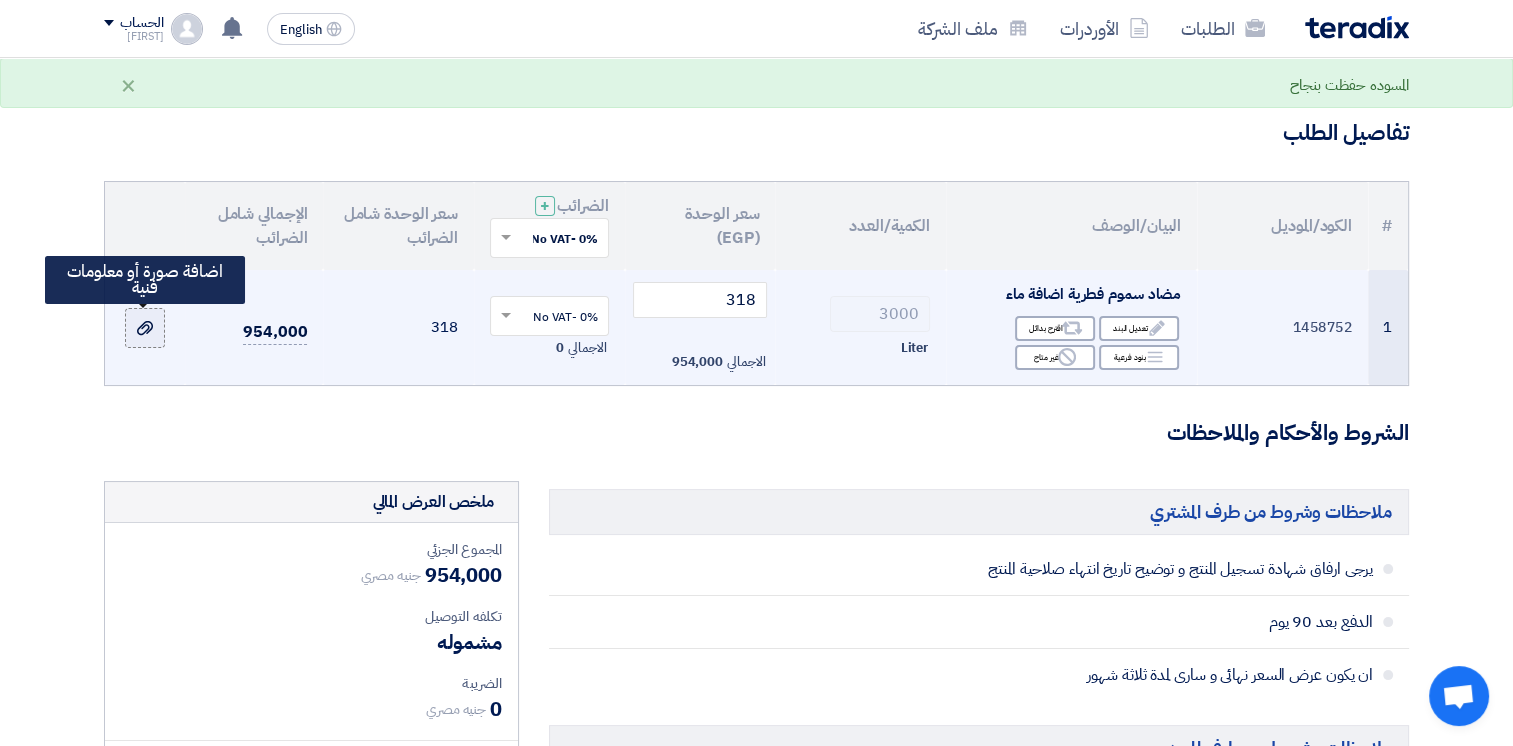 click 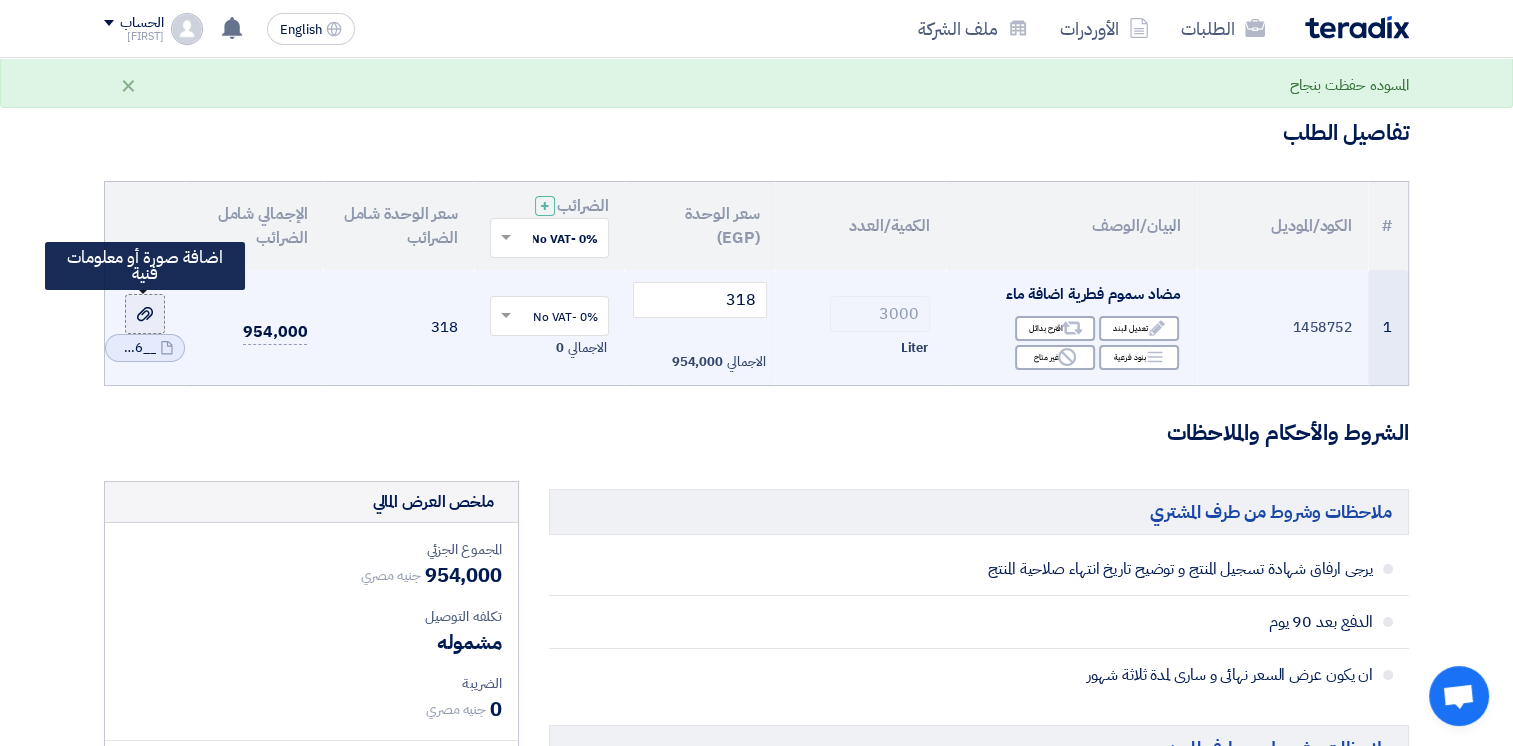 click 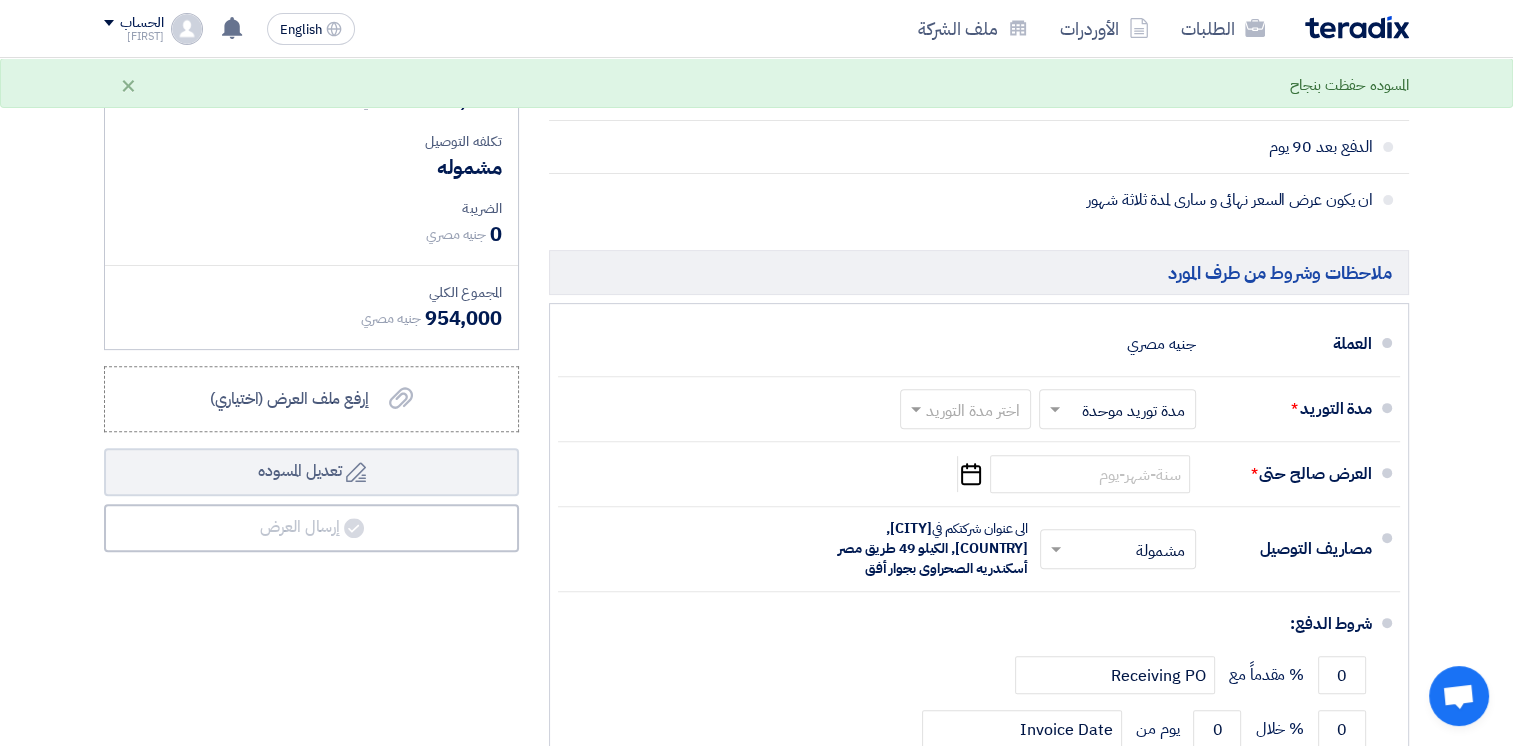 scroll, scrollTop: 656, scrollLeft: 0, axis: vertical 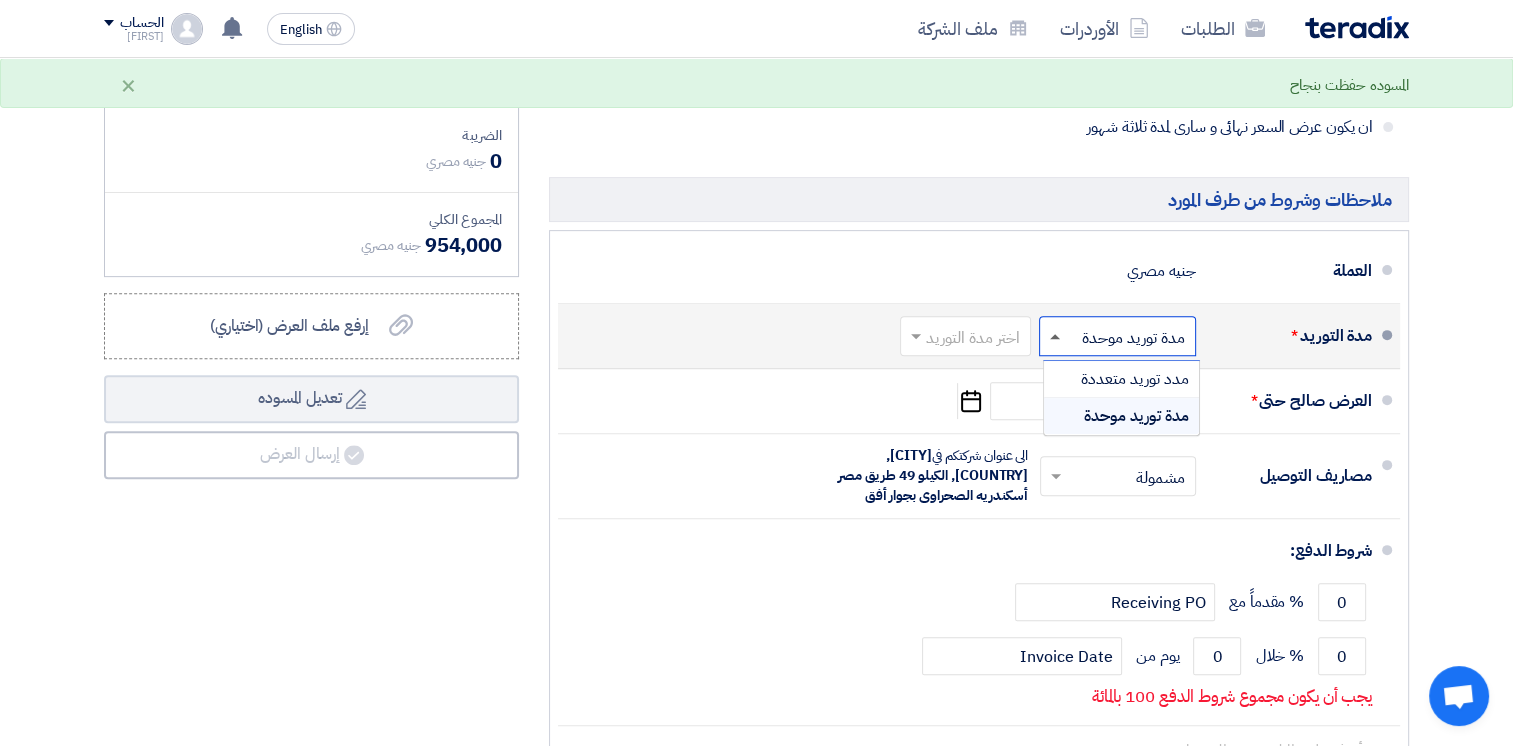 click 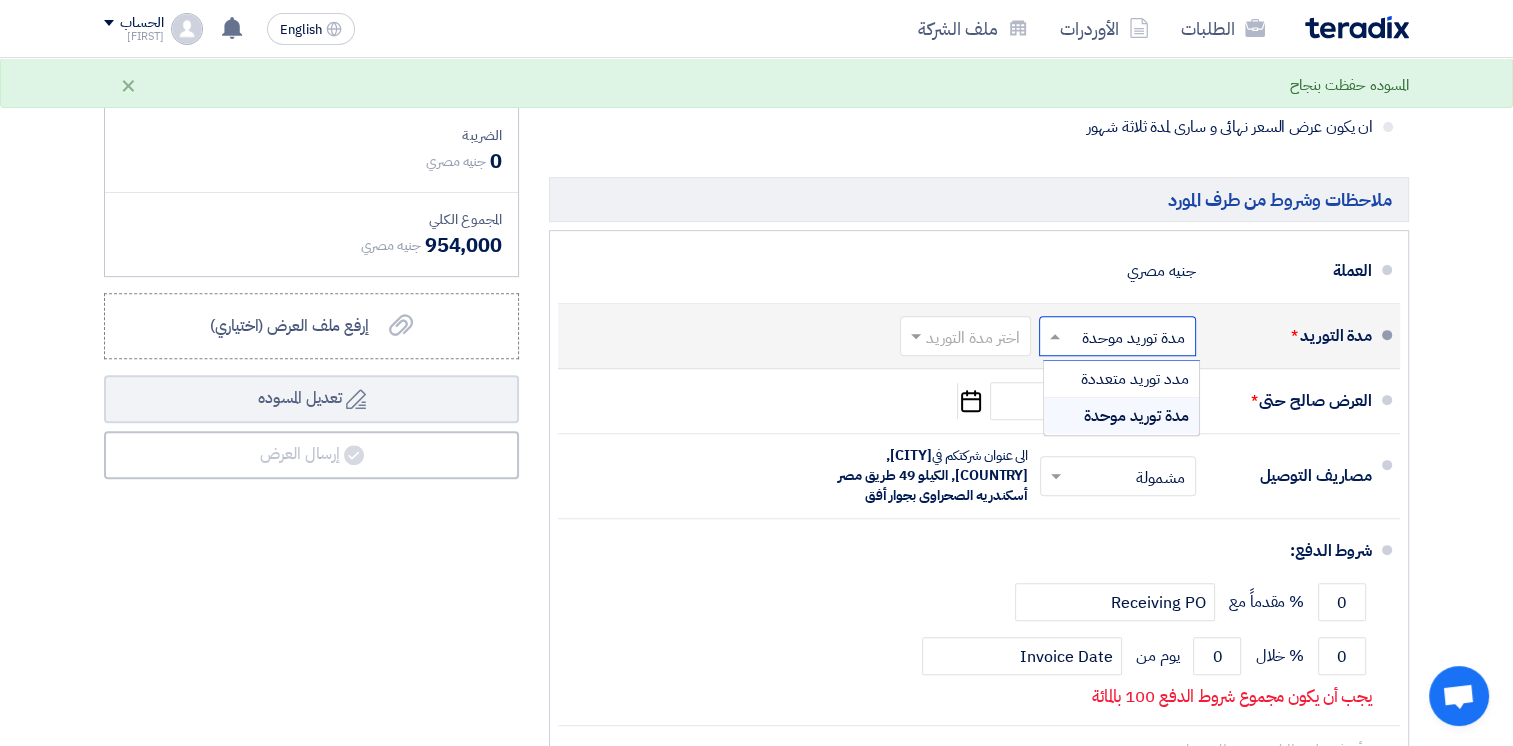 click on "مدة توريد موحدة" at bounding box center (1136, 416) 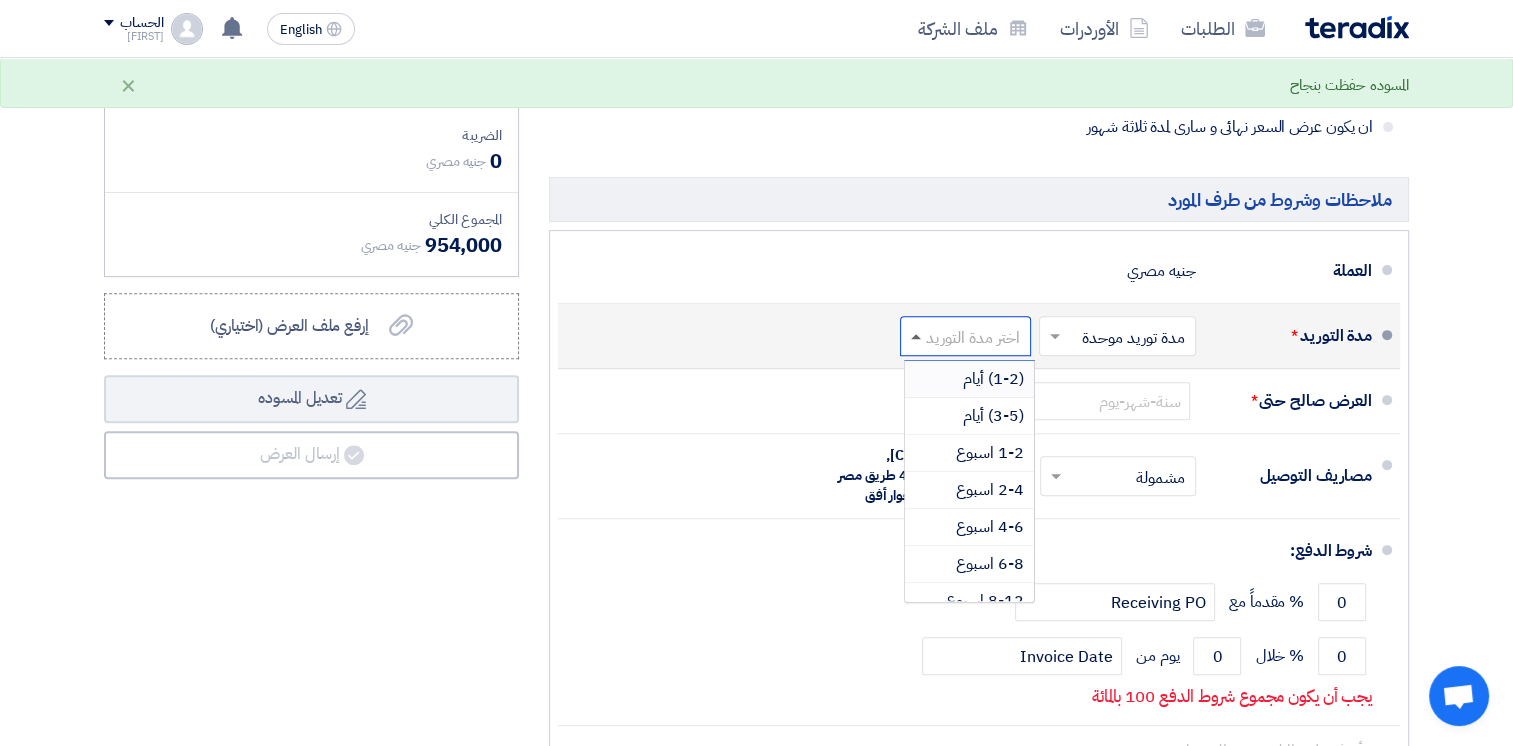 click 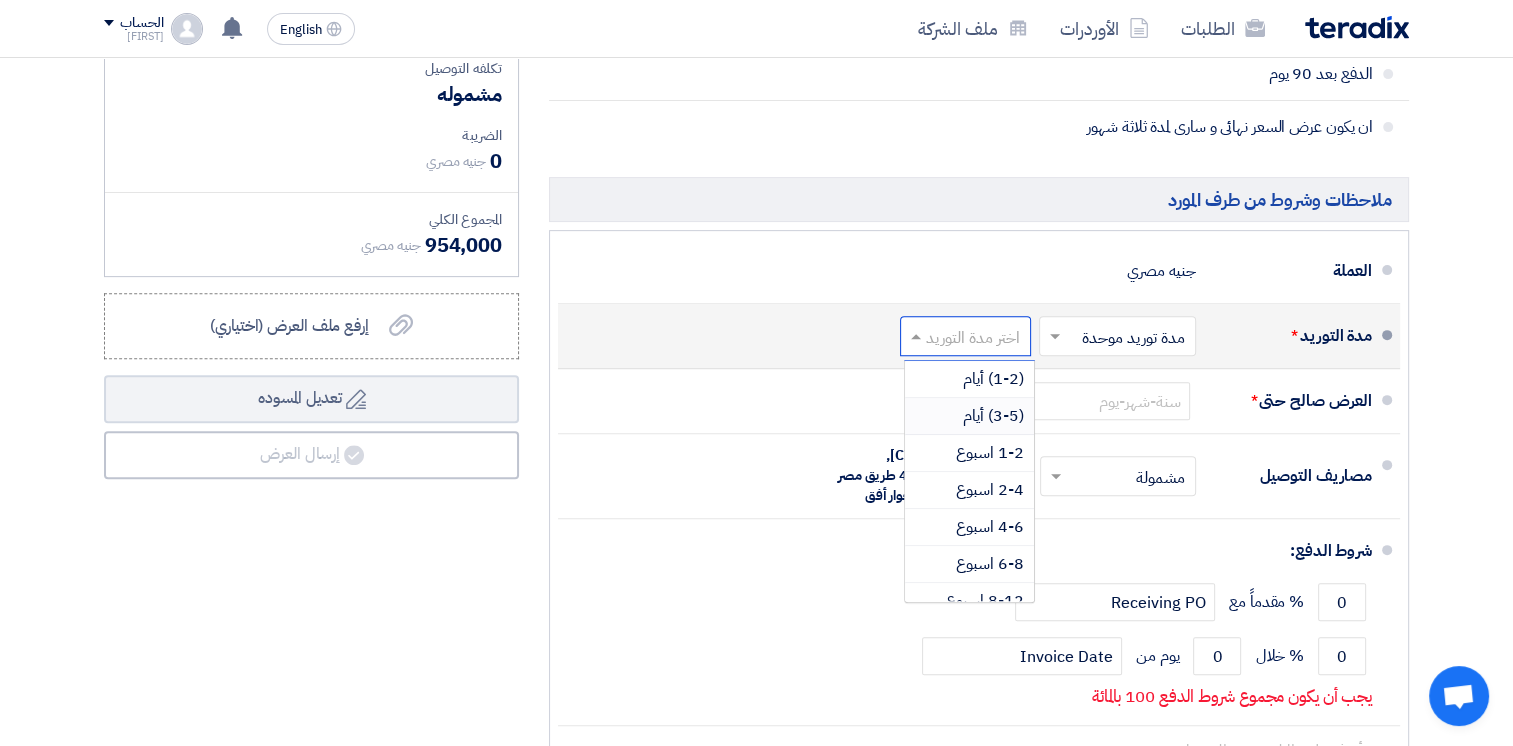 click on "(3-5) أيام" at bounding box center (993, 416) 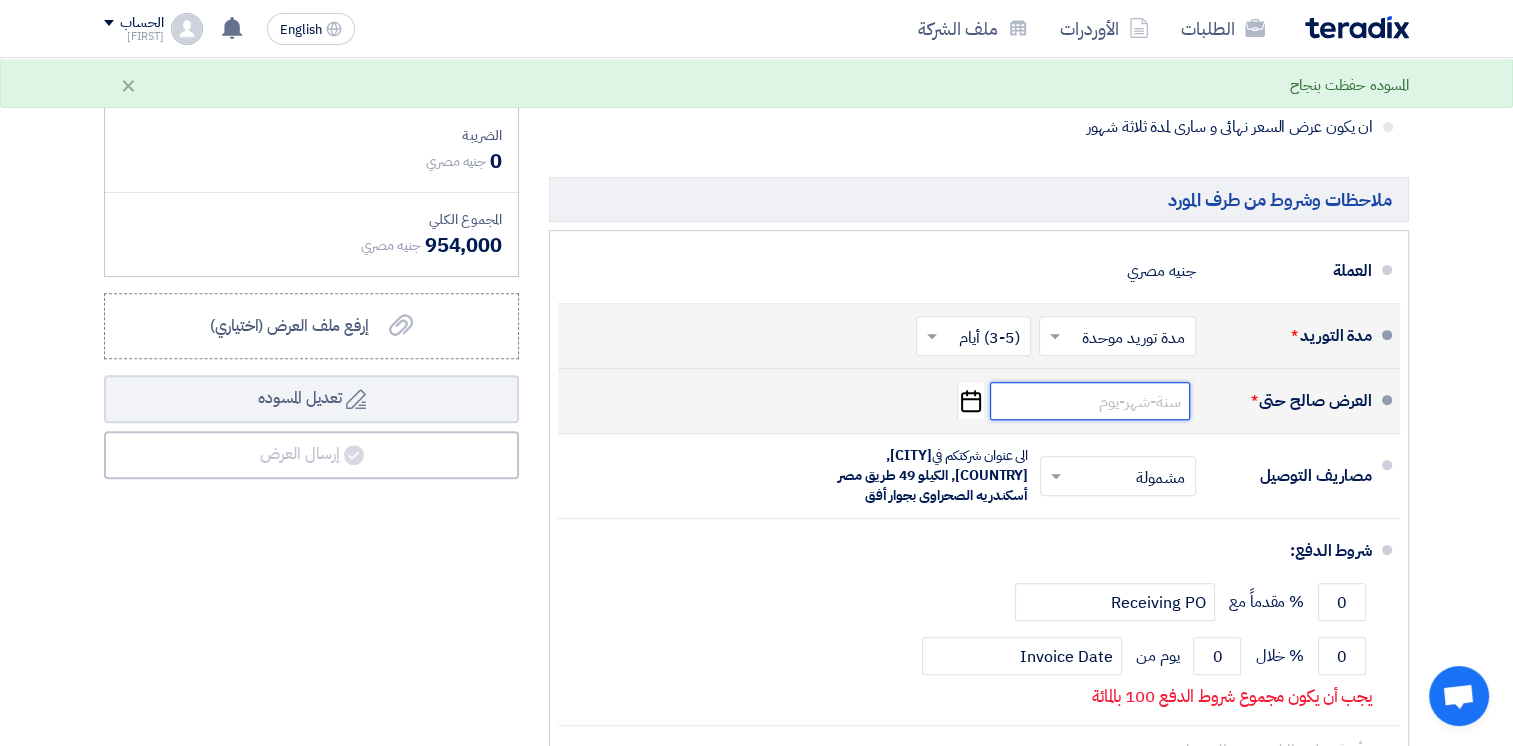 click 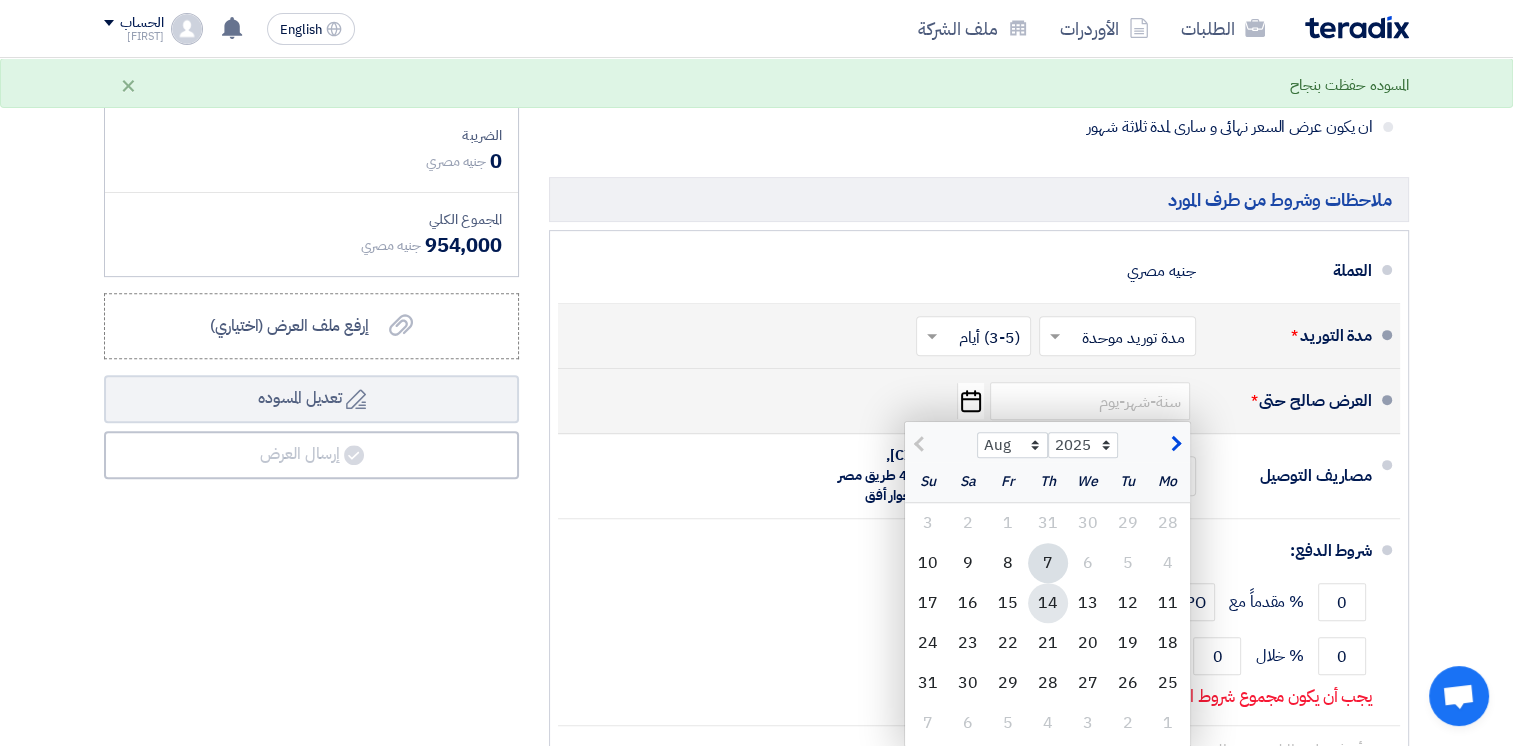 click on "14" 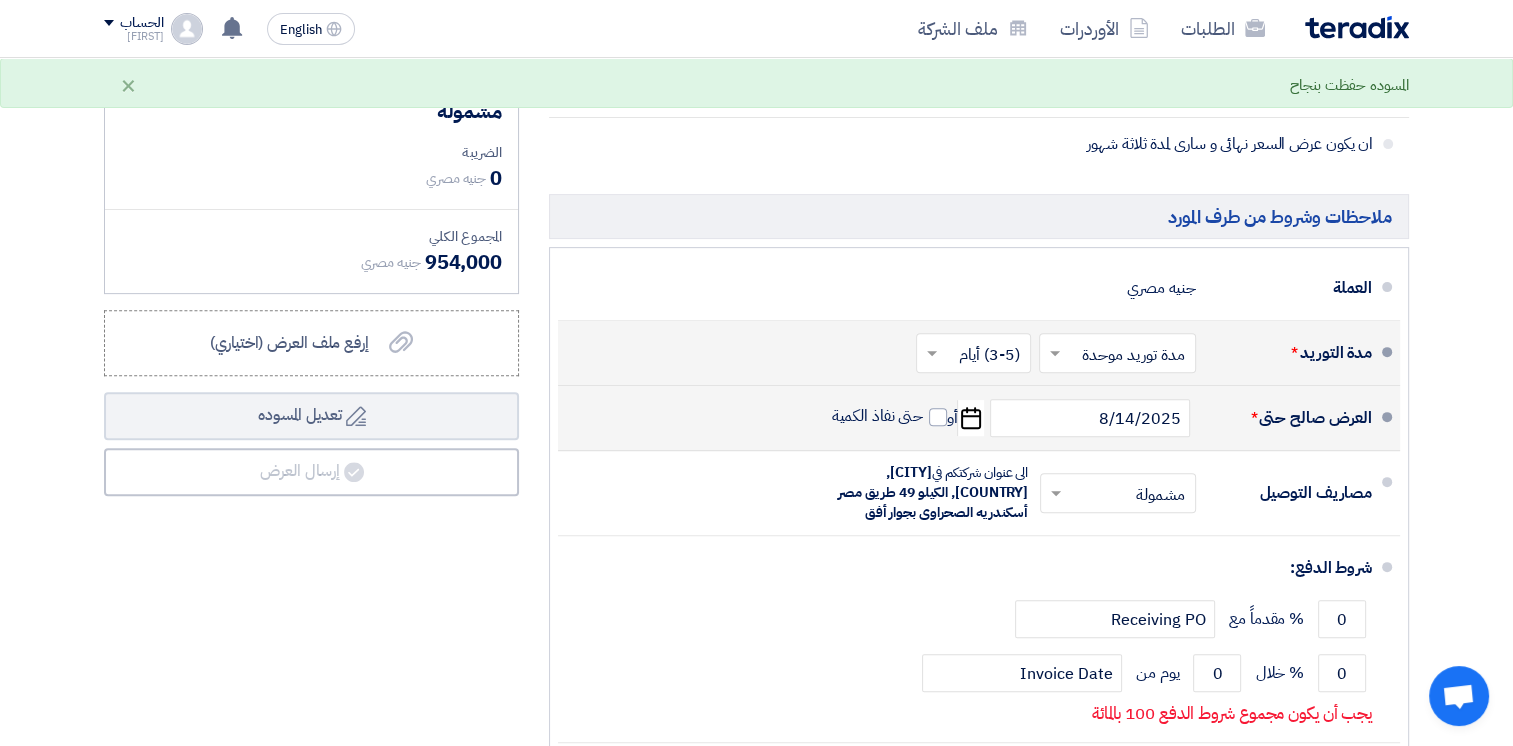 scroll, scrollTop: 635, scrollLeft: 0, axis: vertical 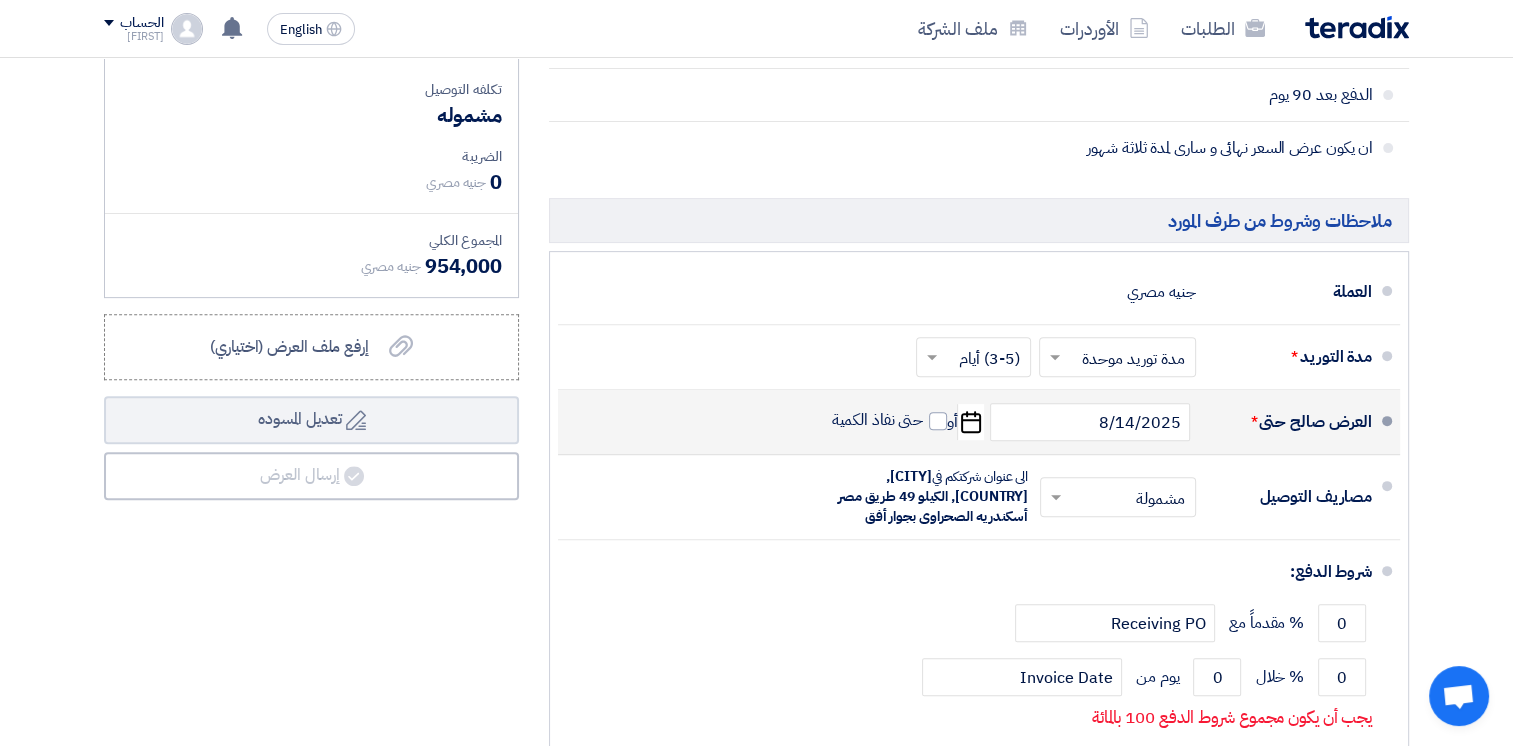 click on "Pick a date" 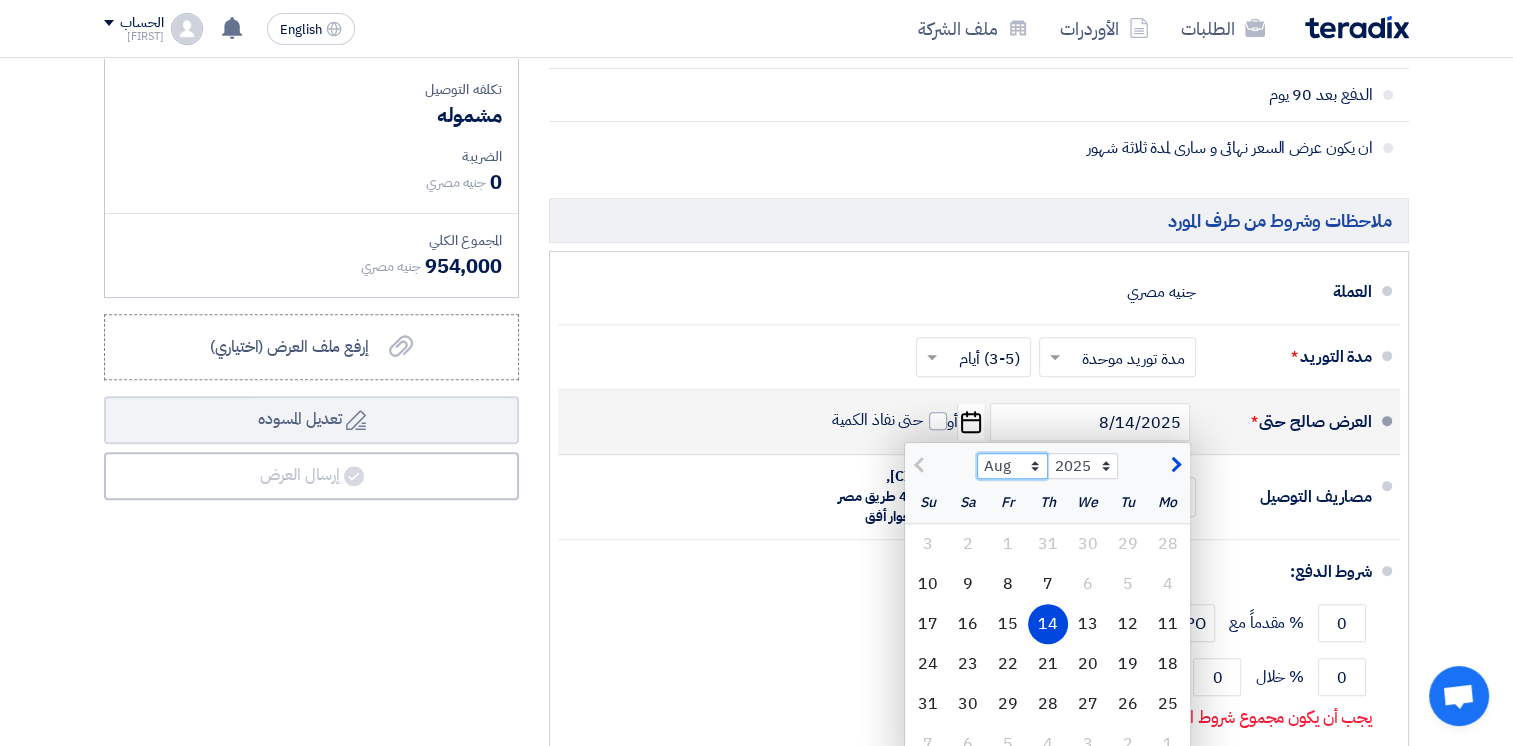 click on "Aug Sep Oct Nov Dec" 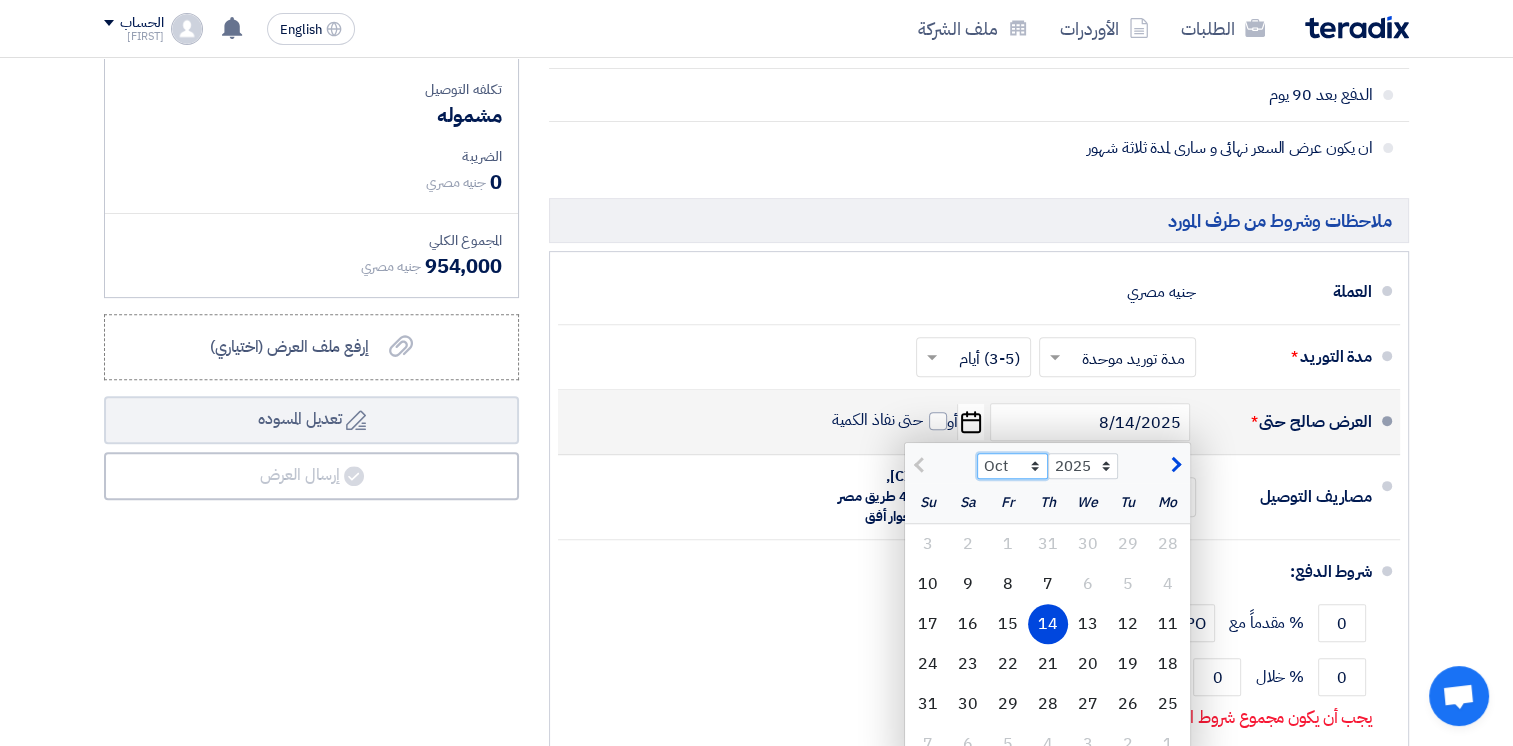 click on "Aug Sep Oct Nov Dec" 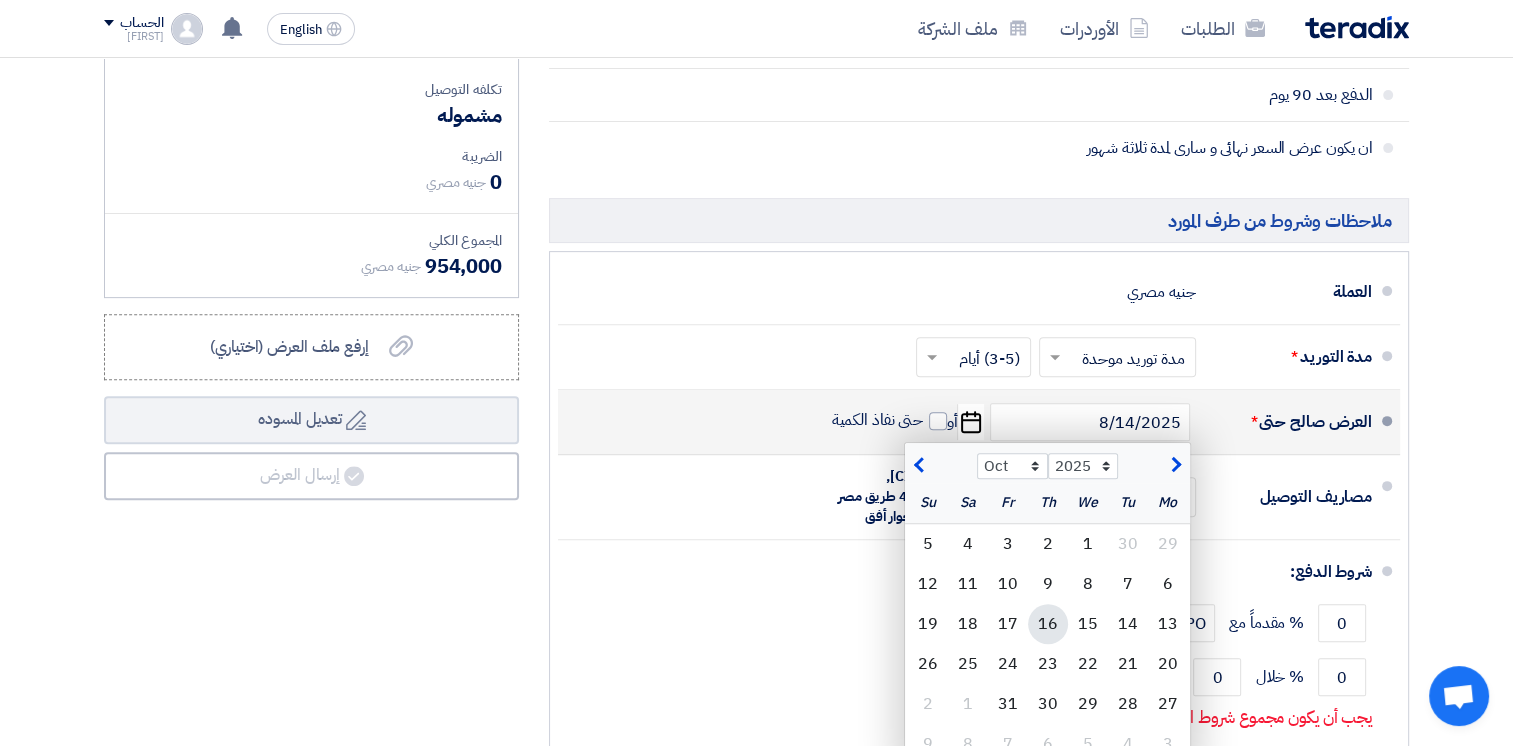 click on "16" 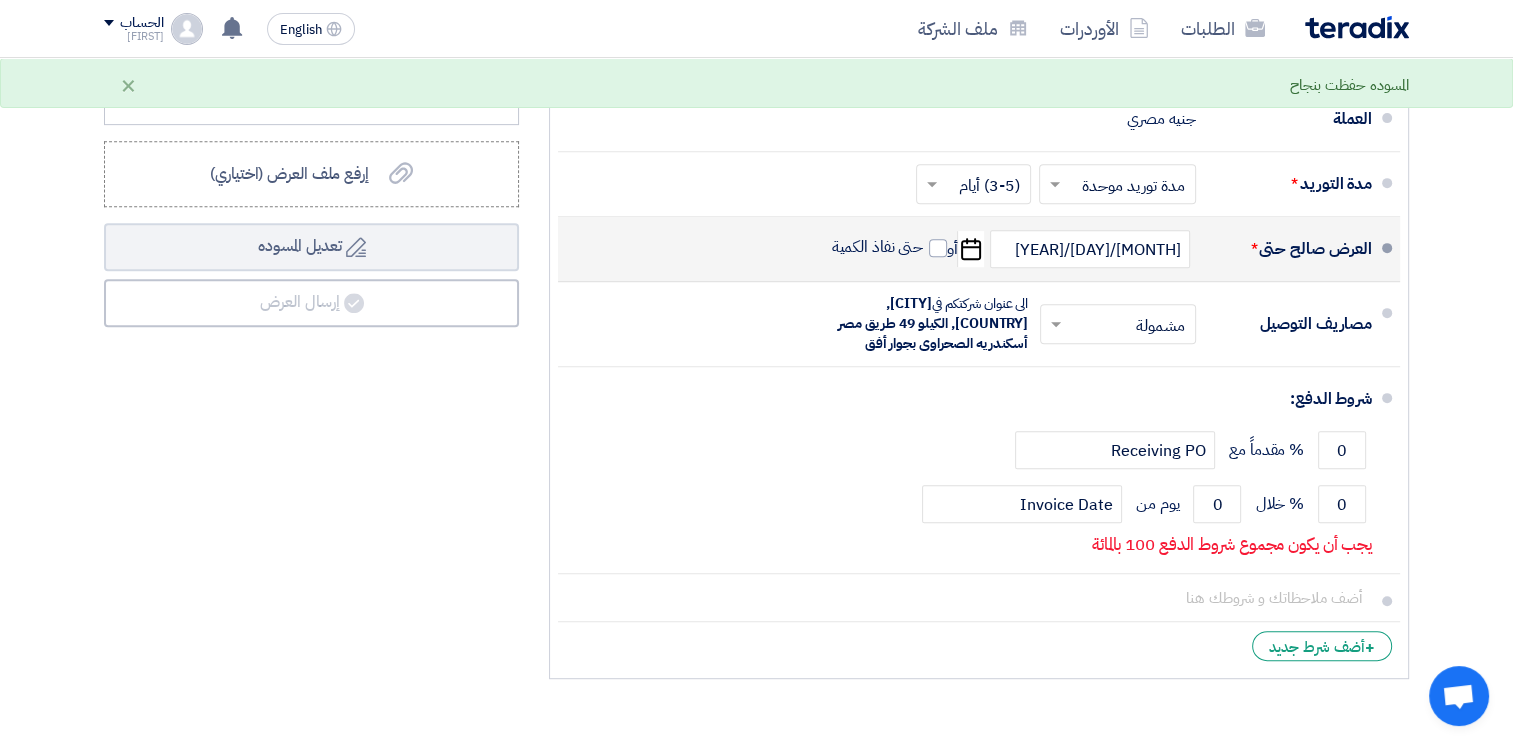 scroll, scrollTop: 808, scrollLeft: 0, axis: vertical 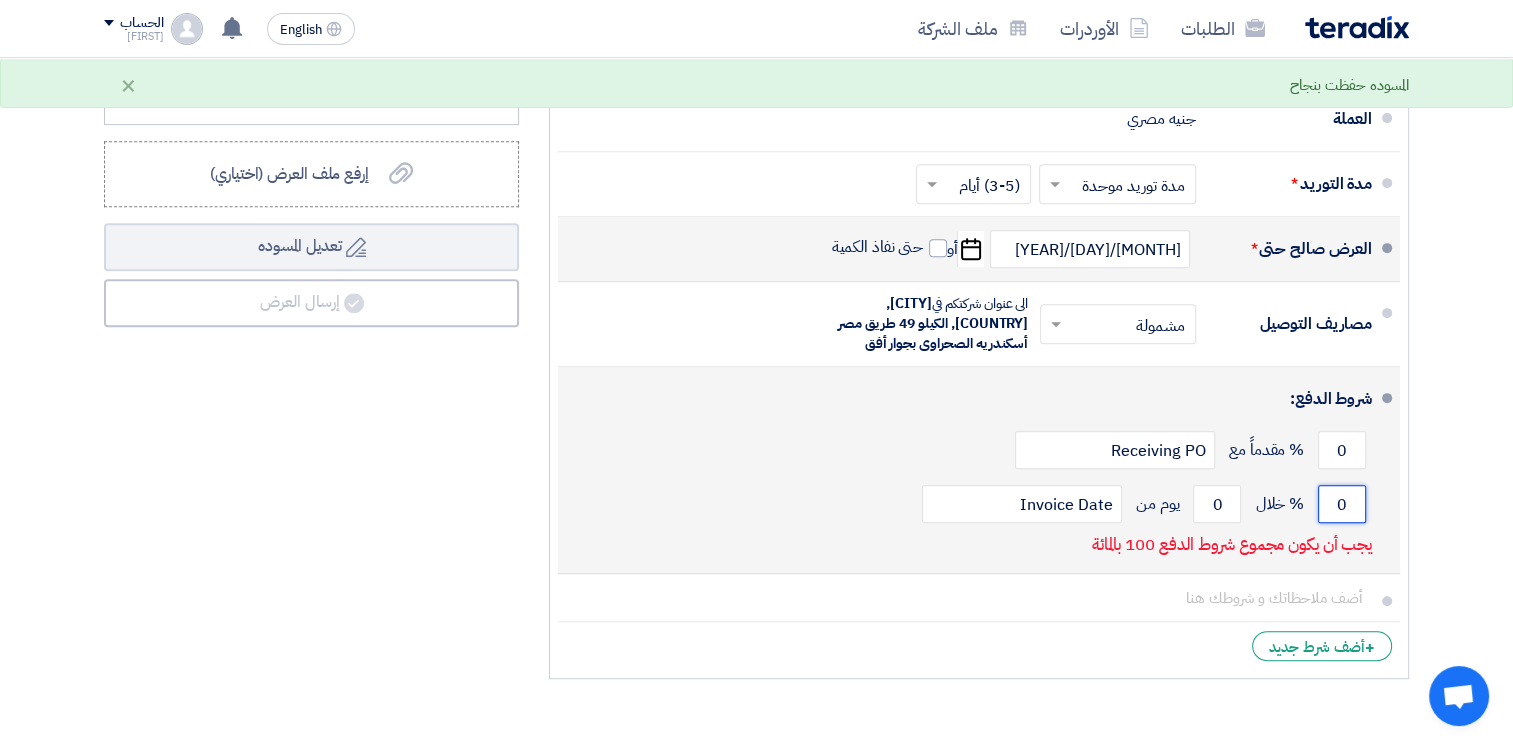 click on "0" 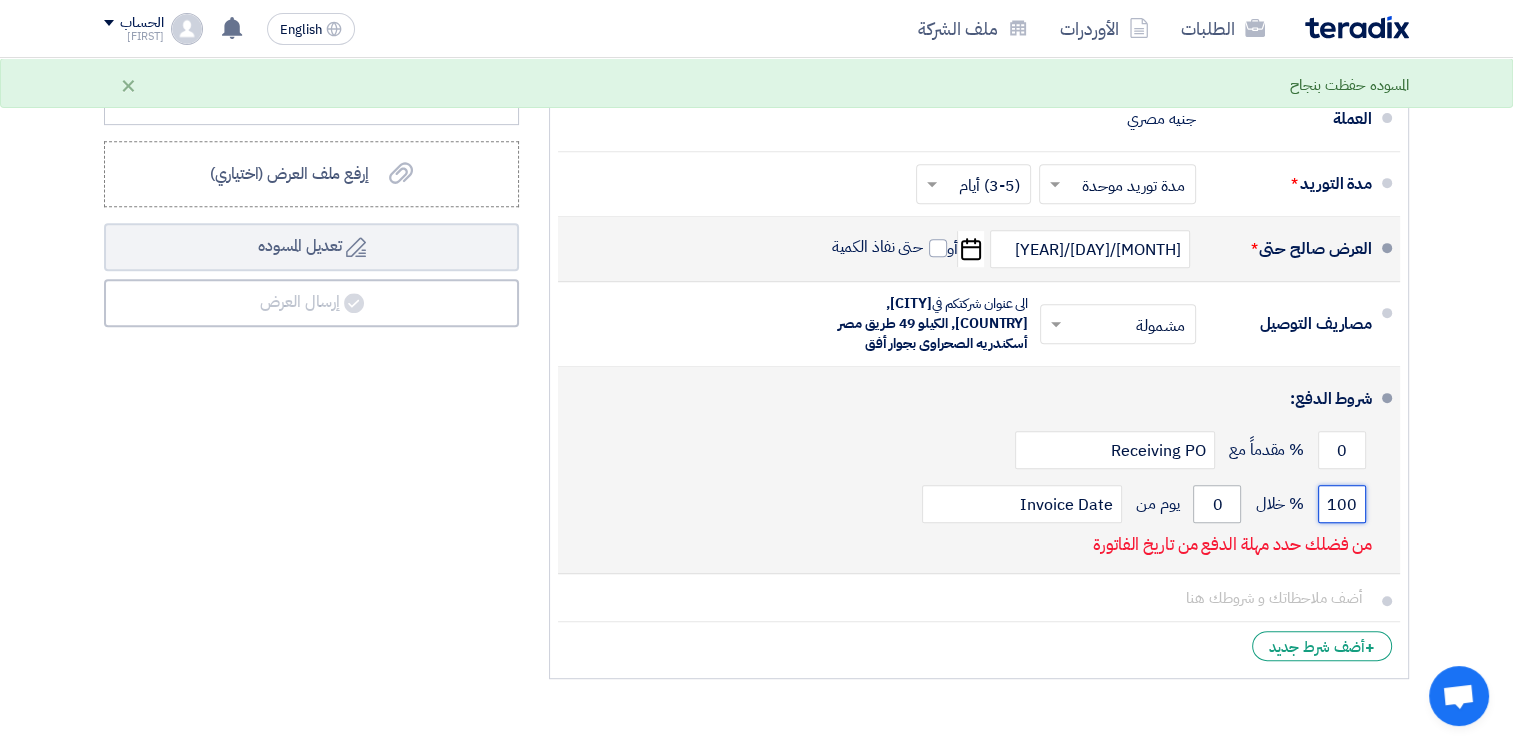 type on "100" 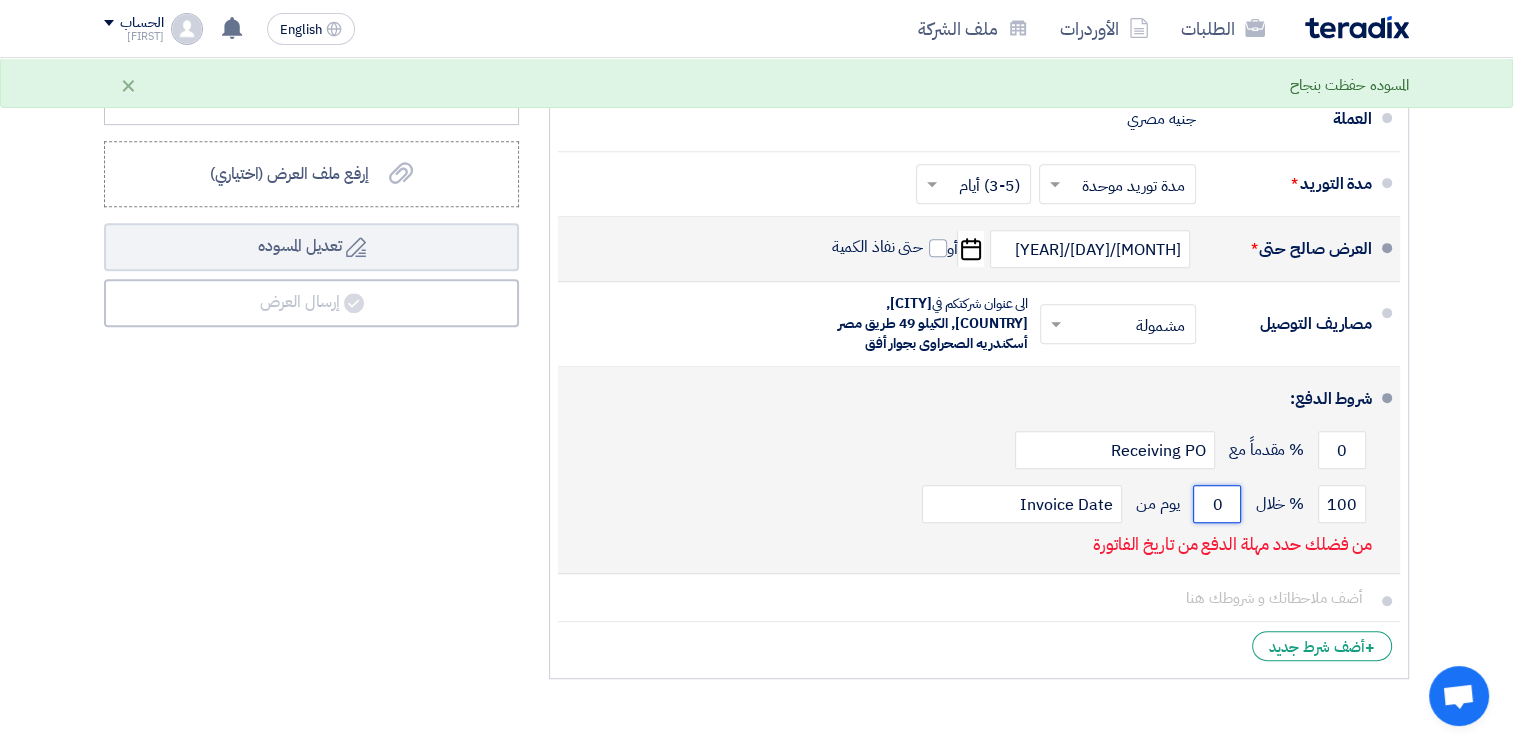 click on "0" 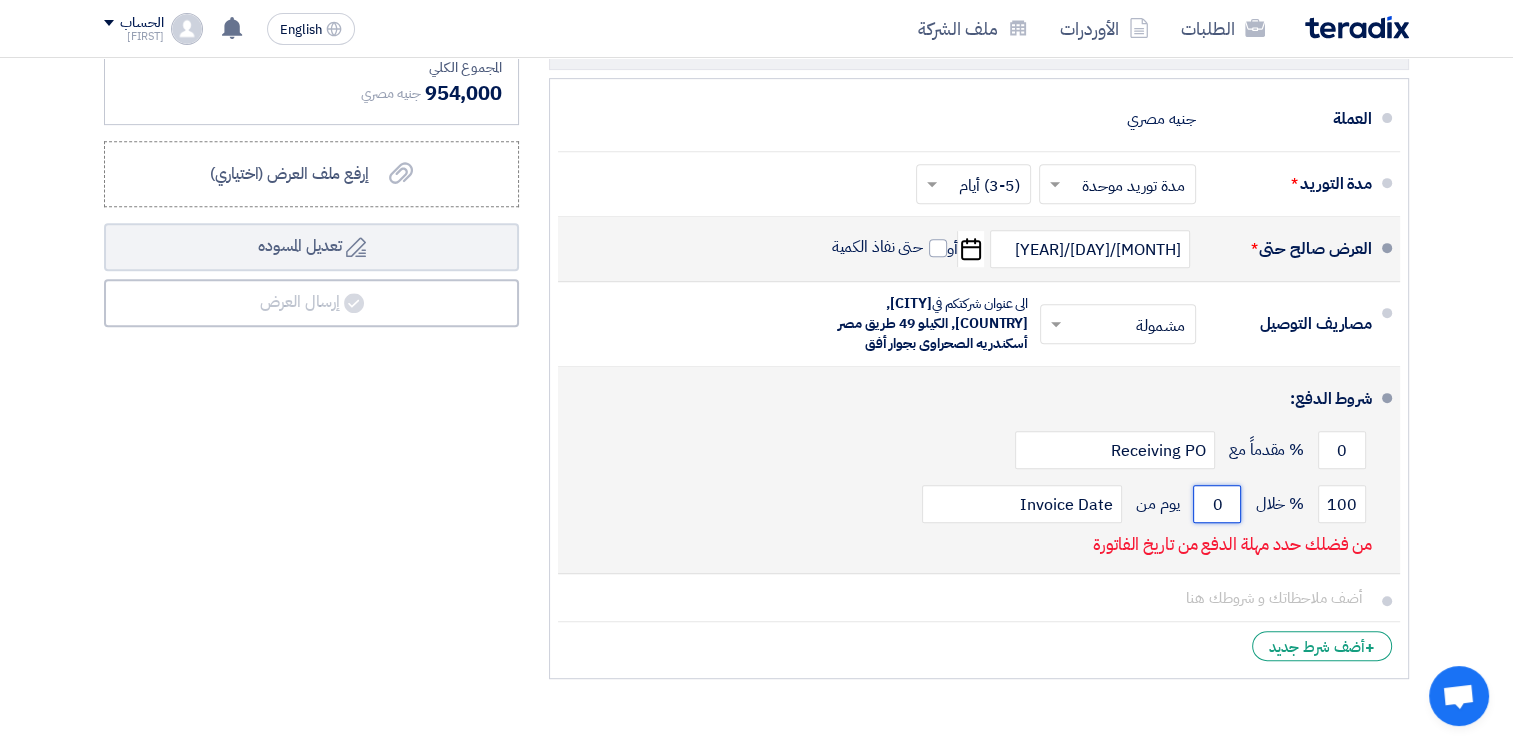 click on "0" 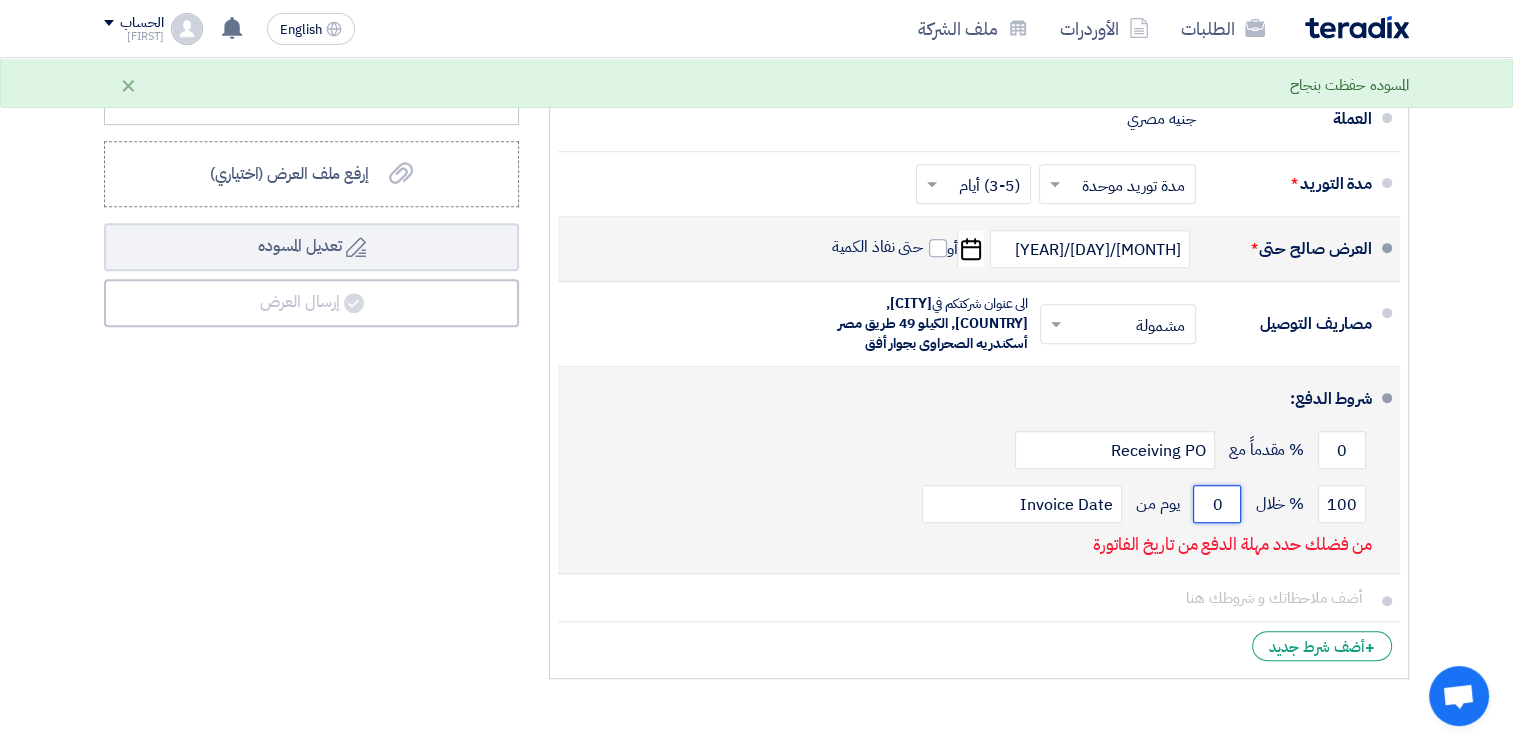 click on "0" 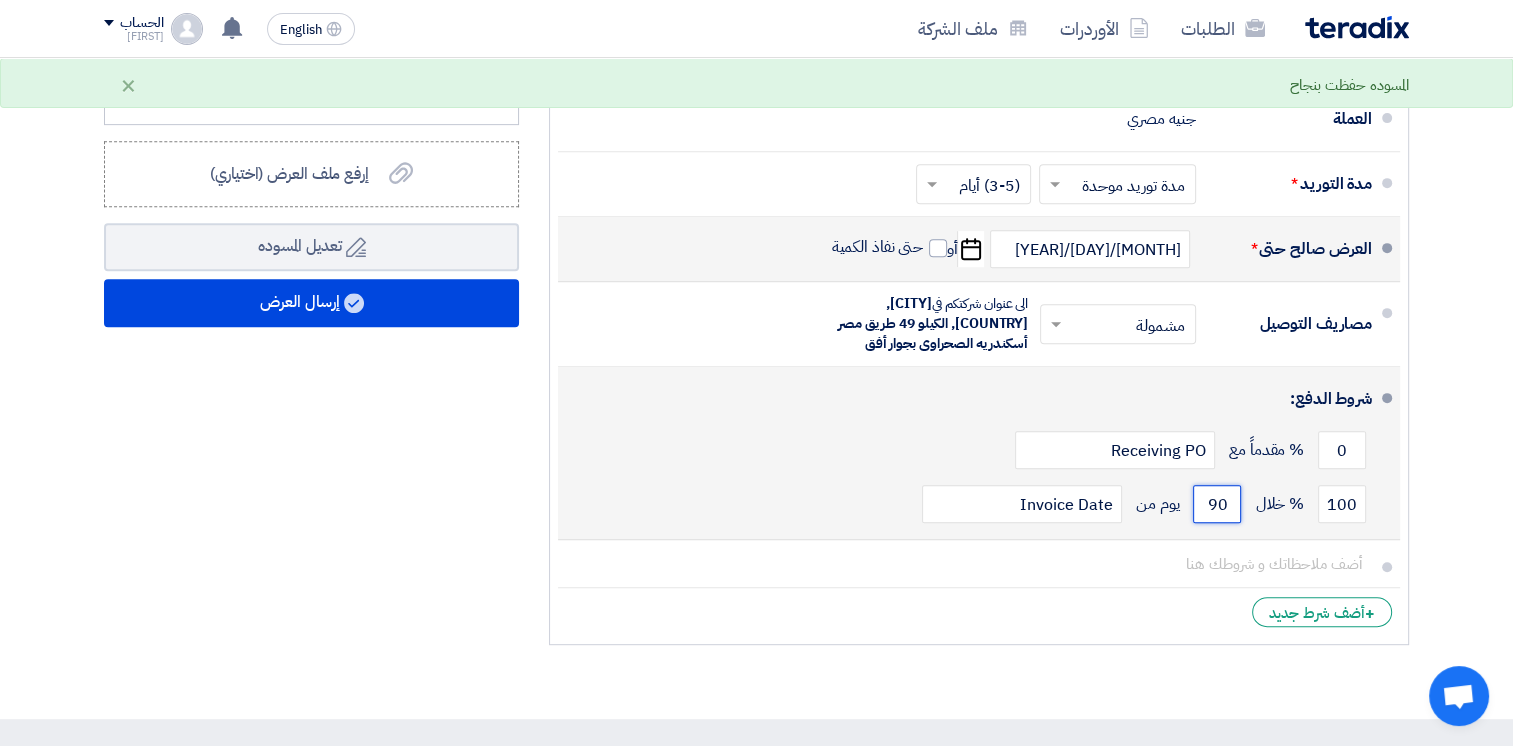 type on "90" 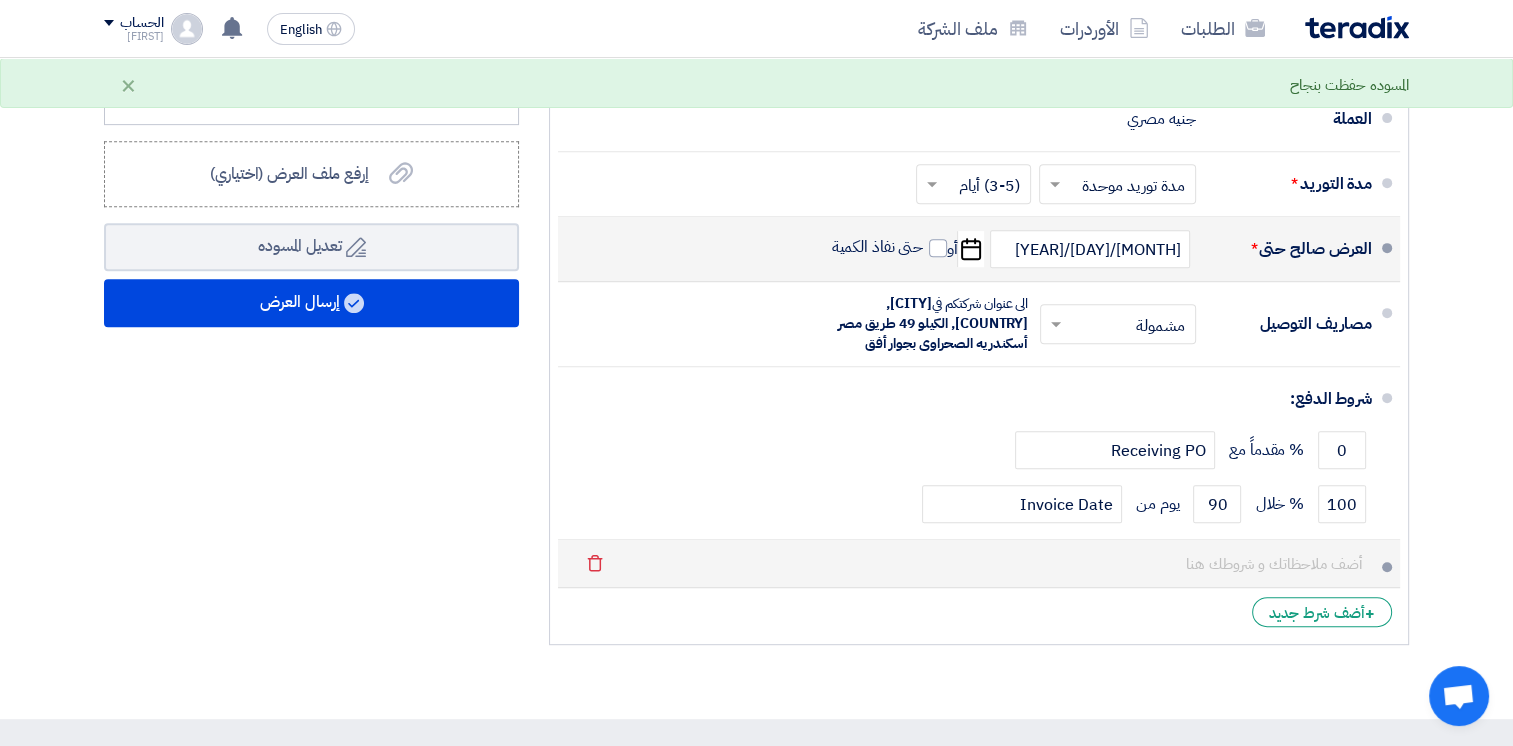 click on "Delete" 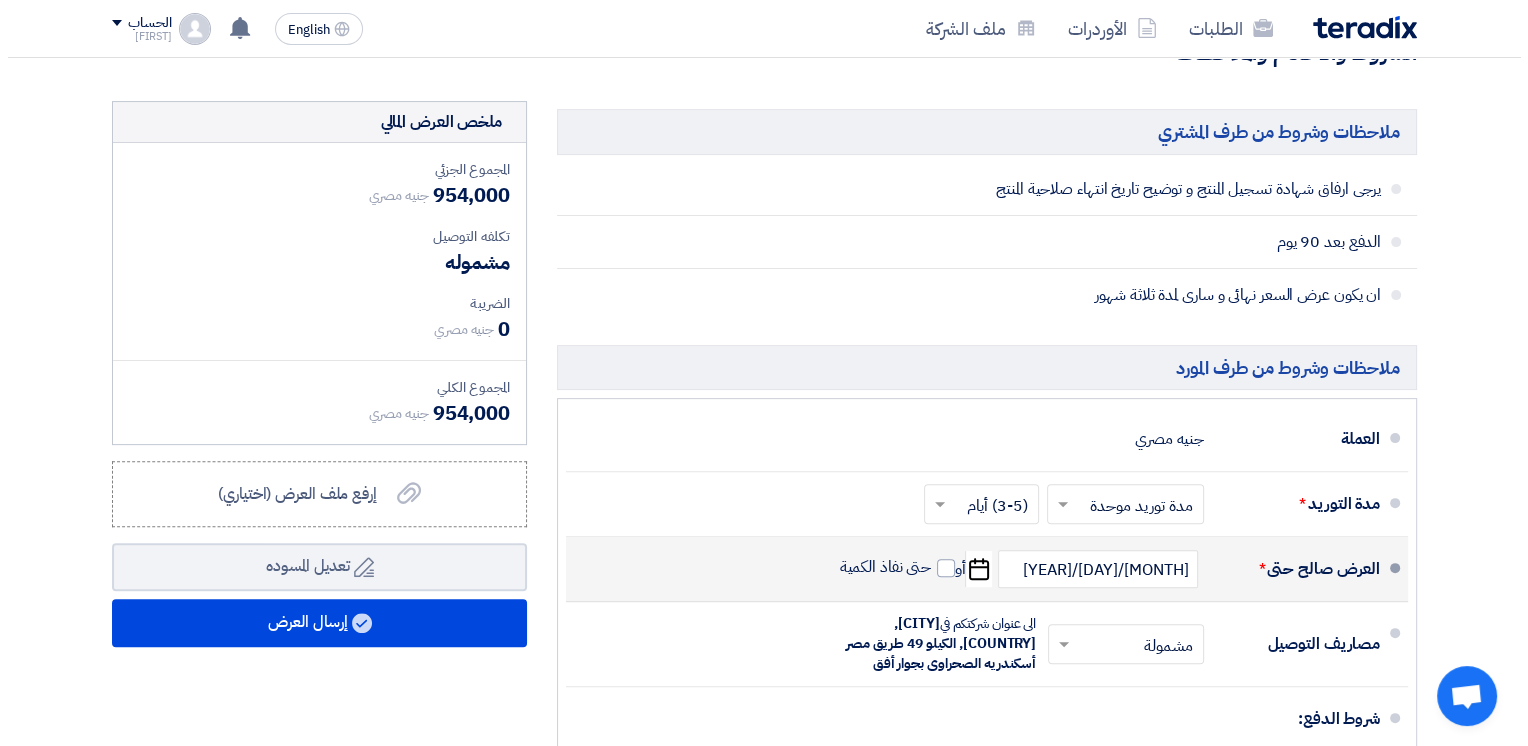 scroll, scrollTop: 496, scrollLeft: 0, axis: vertical 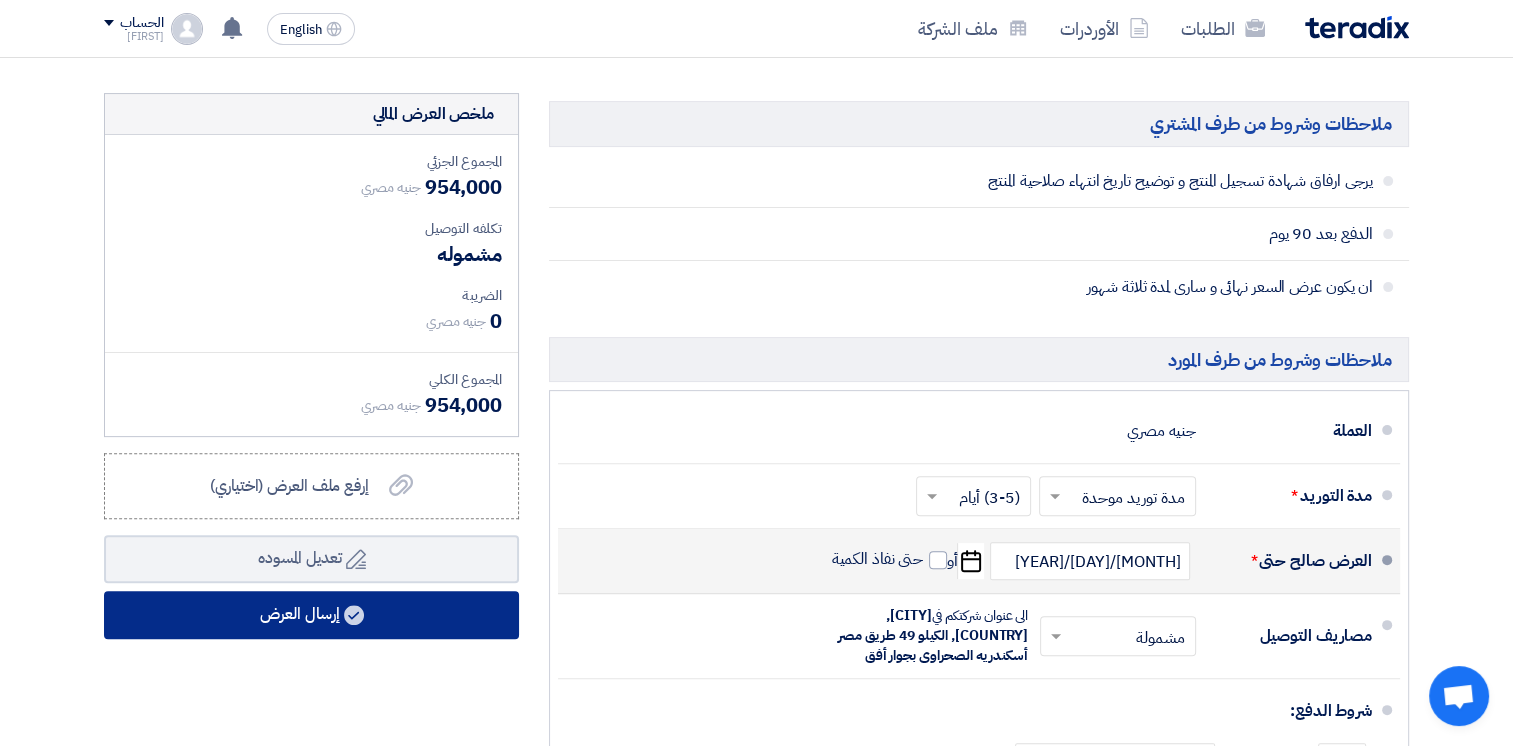 click on "إرسال العرض" 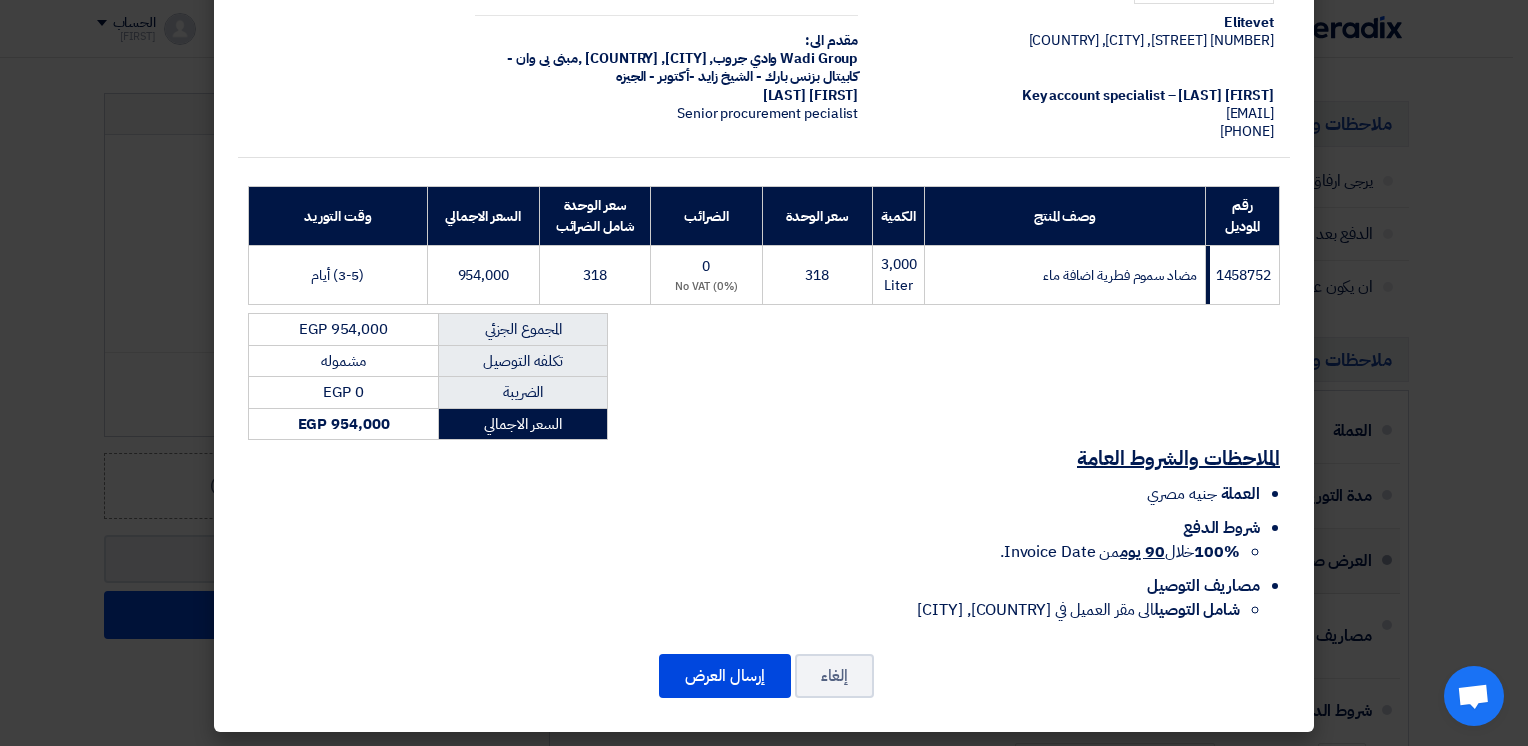 scroll, scrollTop: 152, scrollLeft: 0, axis: vertical 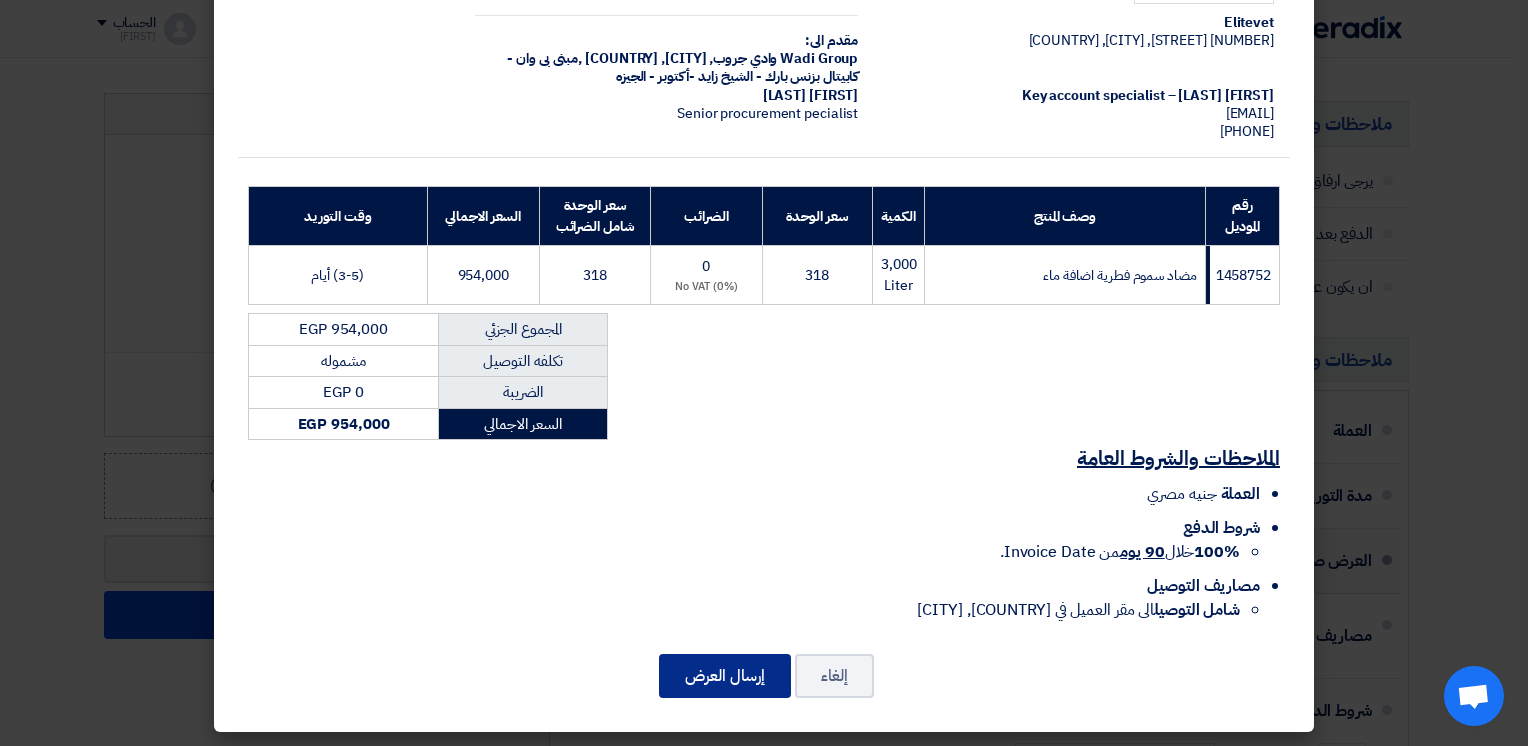 click on "إرسال العرض" 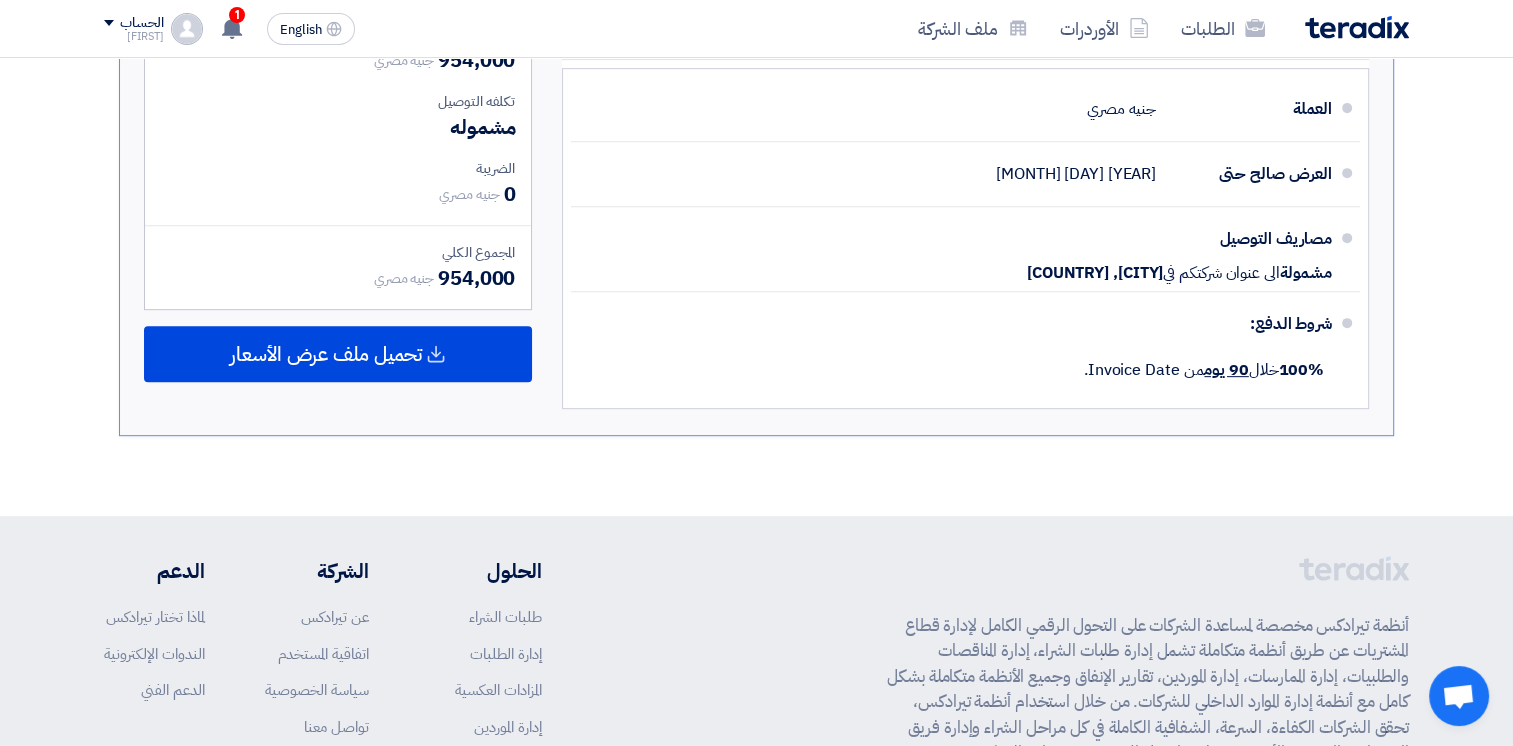 scroll, scrollTop: 836, scrollLeft: 0, axis: vertical 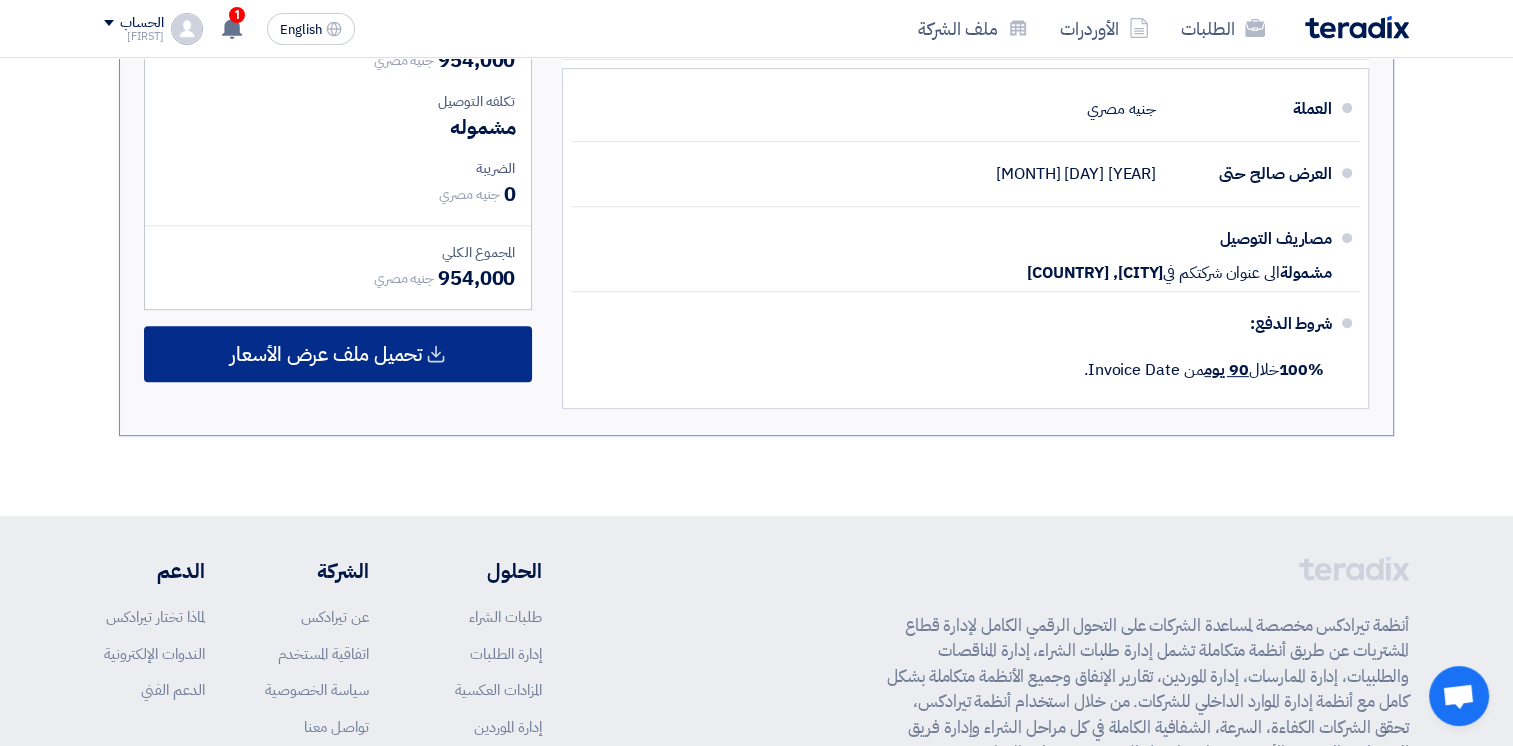 click on "تحميل ملف عرض الأسعار" at bounding box center [326, 354] 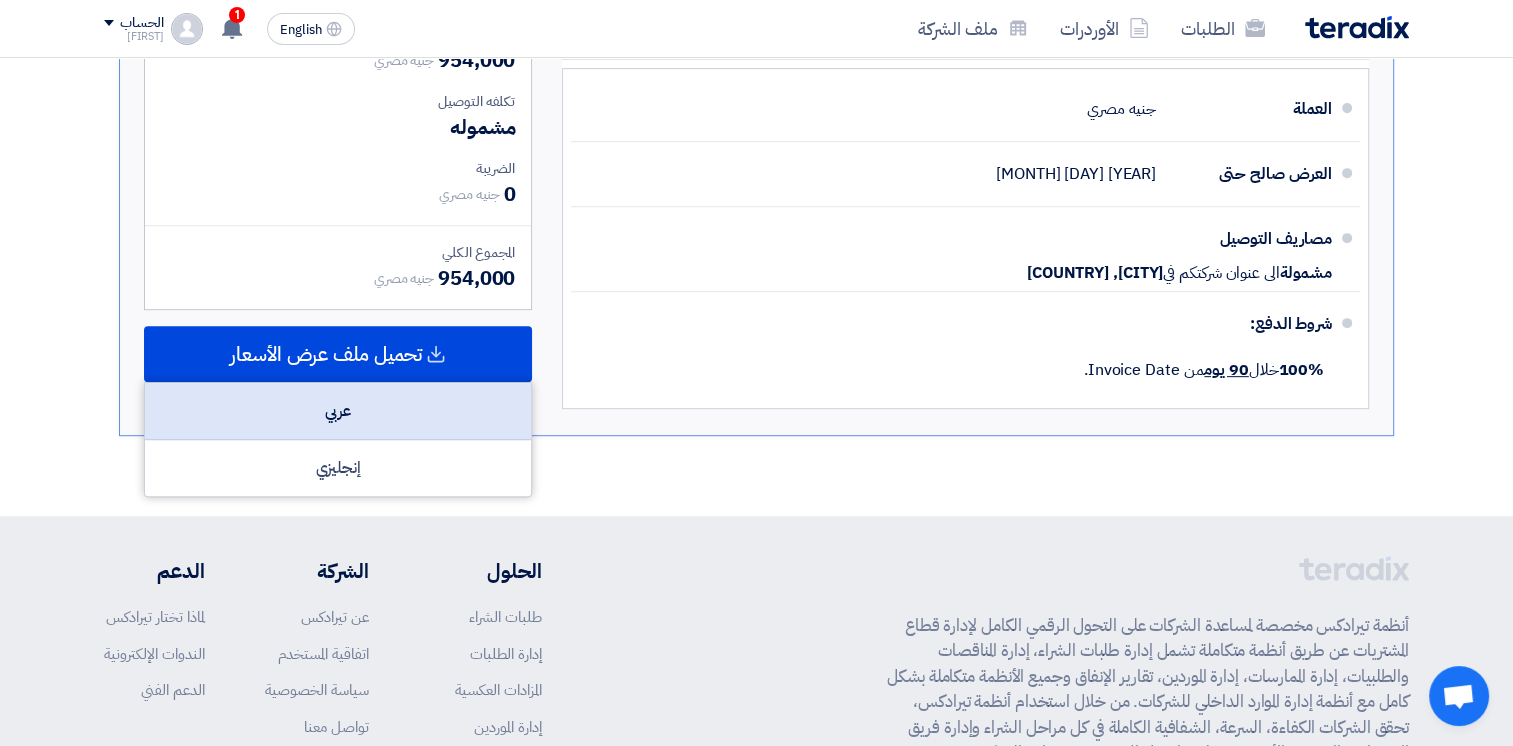 click on "عربي" at bounding box center (338, 411) 